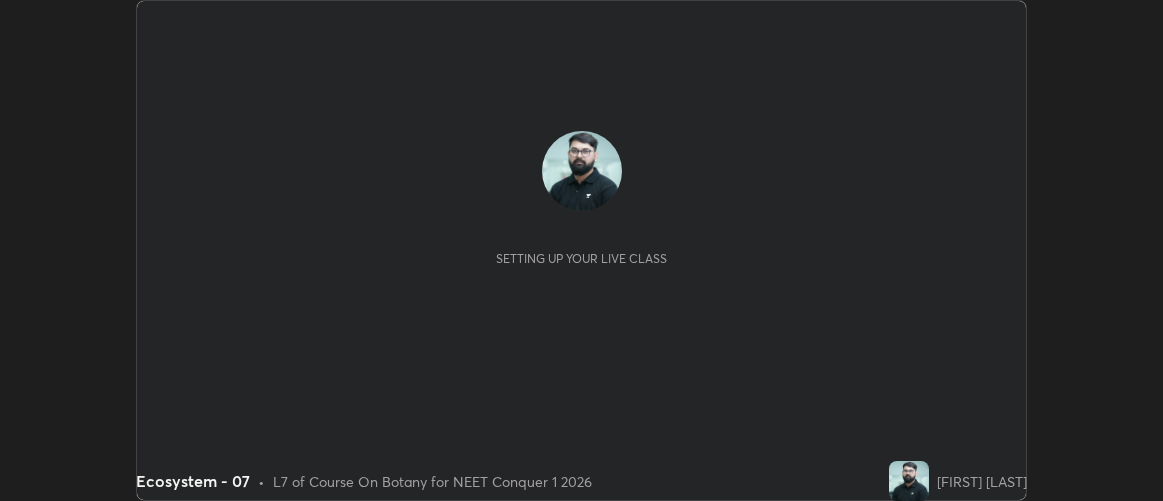 scroll, scrollTop: 0, scrollLeft: 0, axis: both 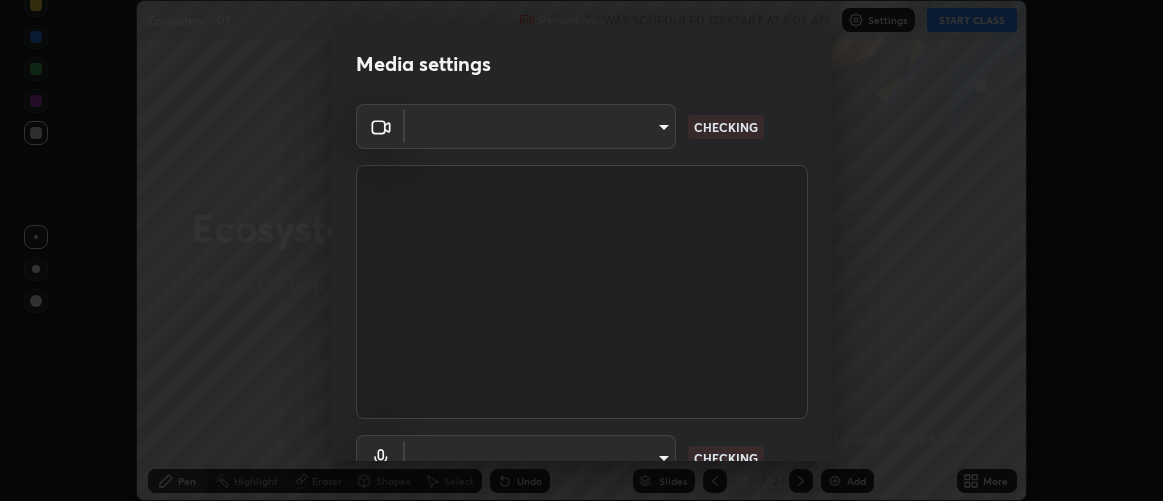 type on "d9b519daceb8a772394af6ea8e45353be5bbf62d8cb1cf3345c472de64055974" 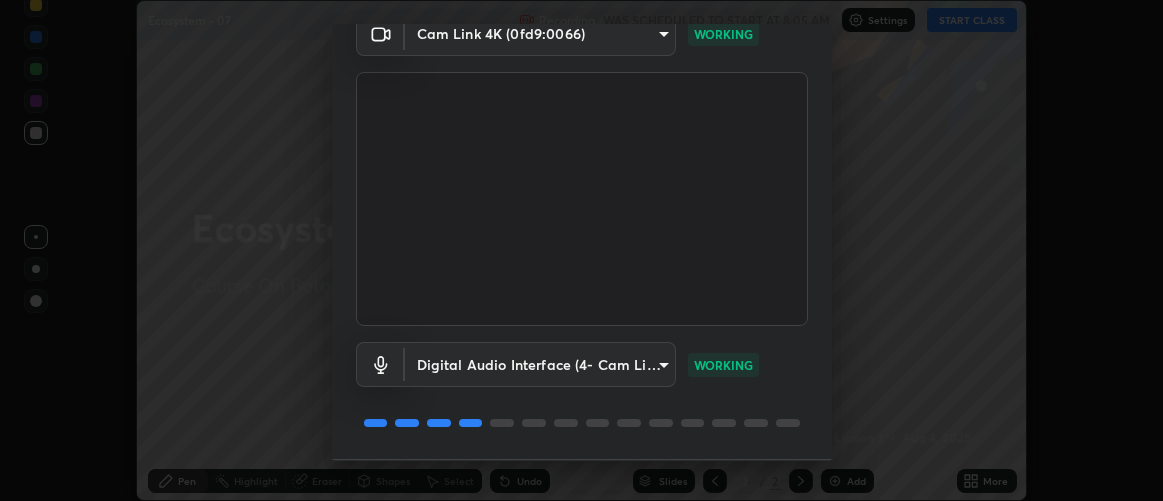 scroll, scrollTop: 154, scrollLeft: 0, axis: vertical 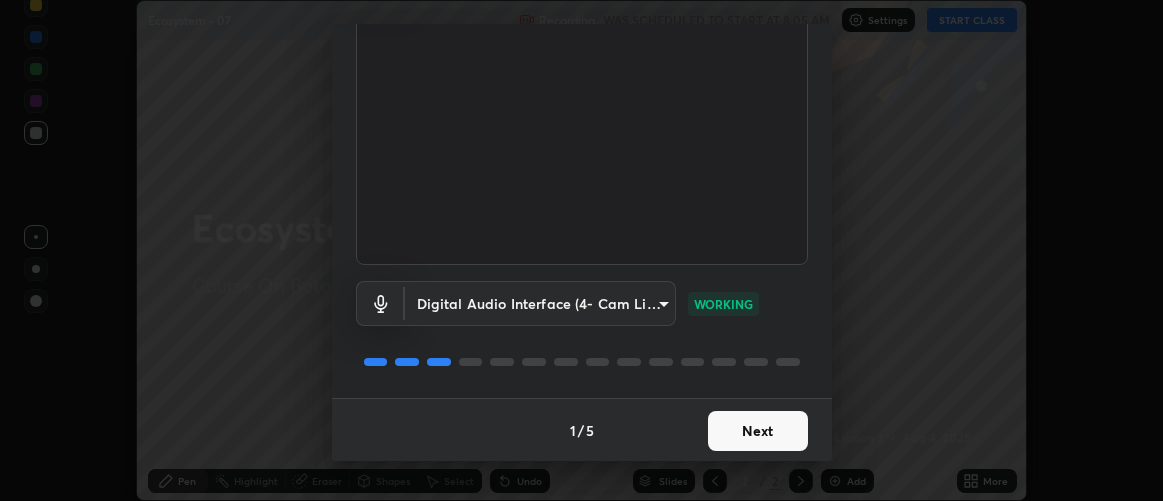 click on "Next" at bounding box center (758, 431) 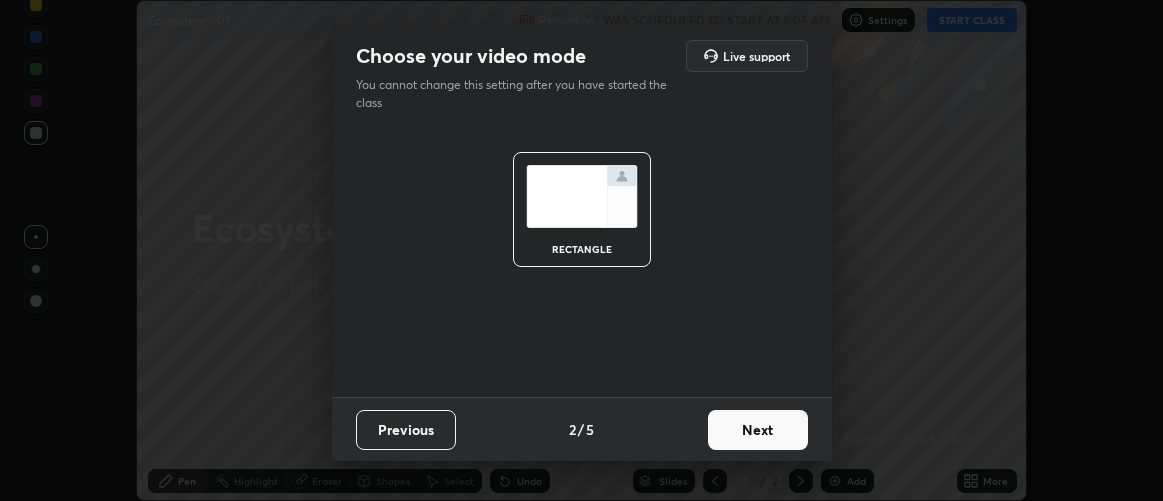 scroll, scrollTop: 0, scrollLeft: 0, axis: both 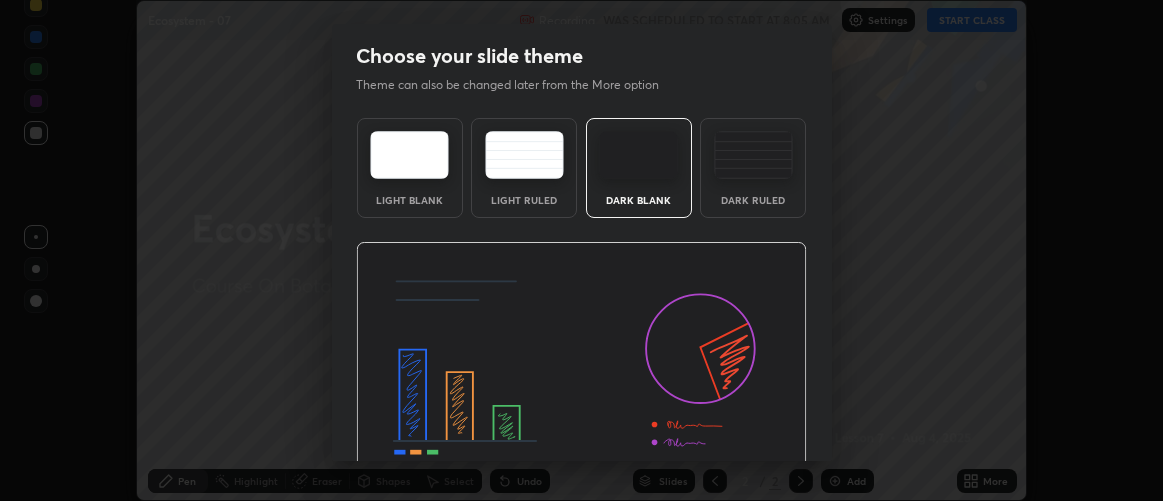 click at bounding box center [581, 369] 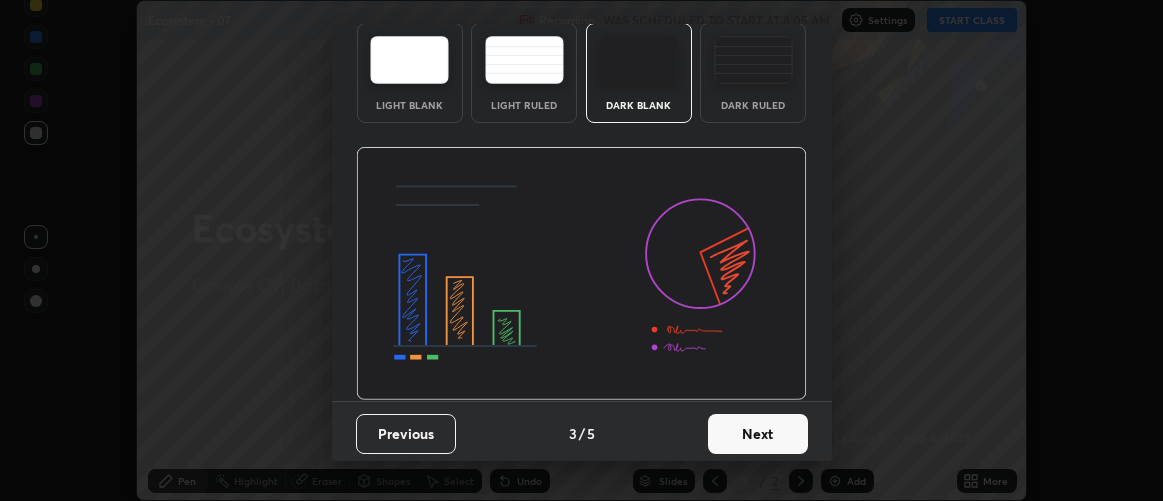 scroll, scrollTop: 98, scrollLeft: 0, axis: vertical 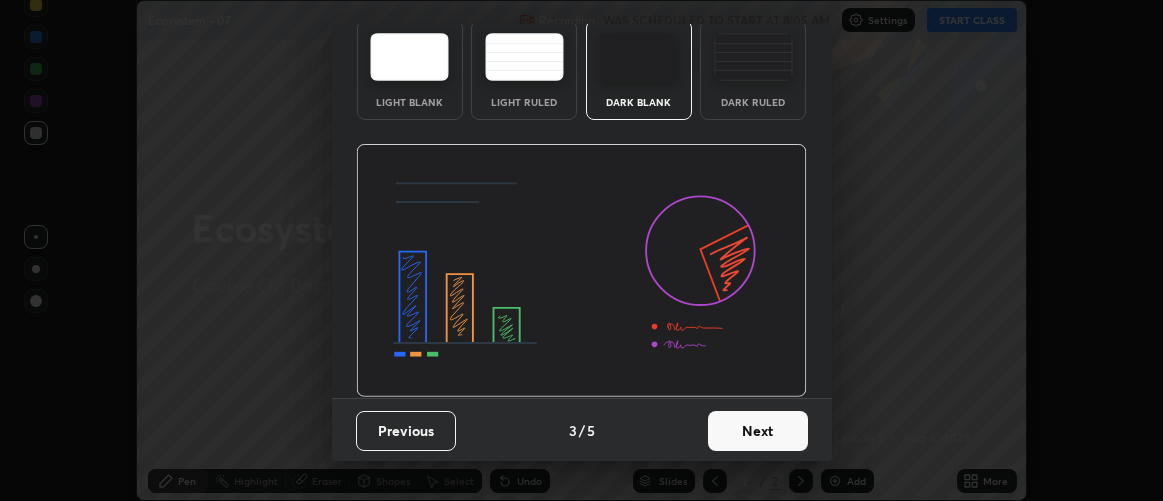 click on "Next" at bounding box center (758, 431) 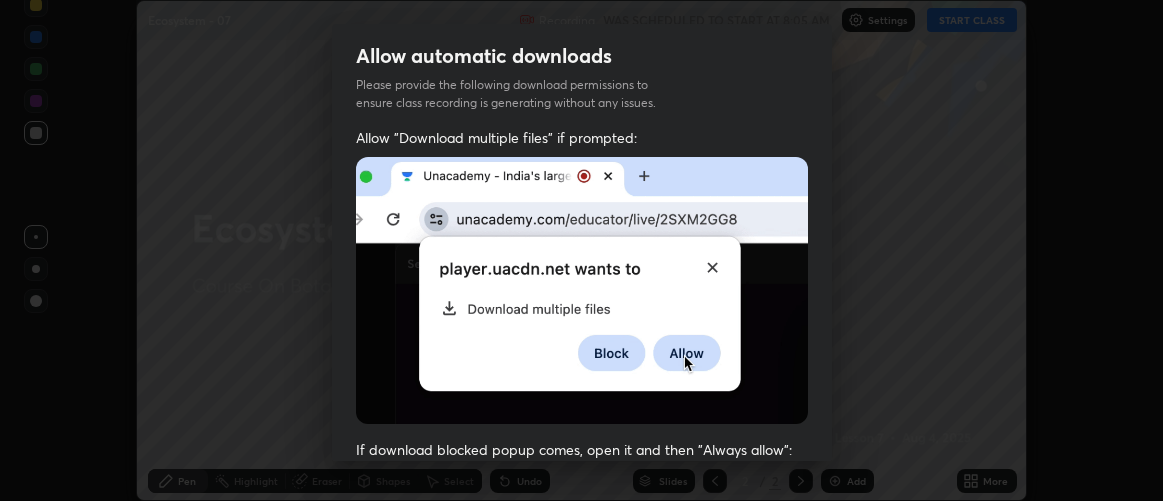 click on "If download blocked popup comes, open it and then "Always allow":" at bounding box center [582, 449] 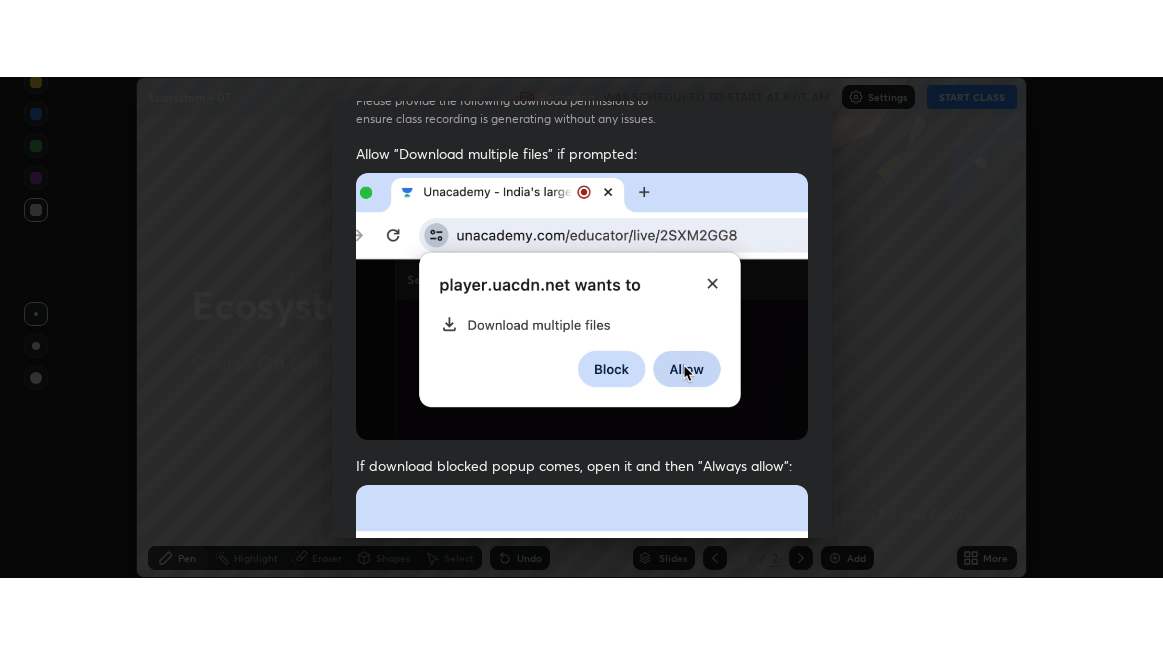 scroll, scrollTop: 563, scrollLeft: 0, axis: vertical 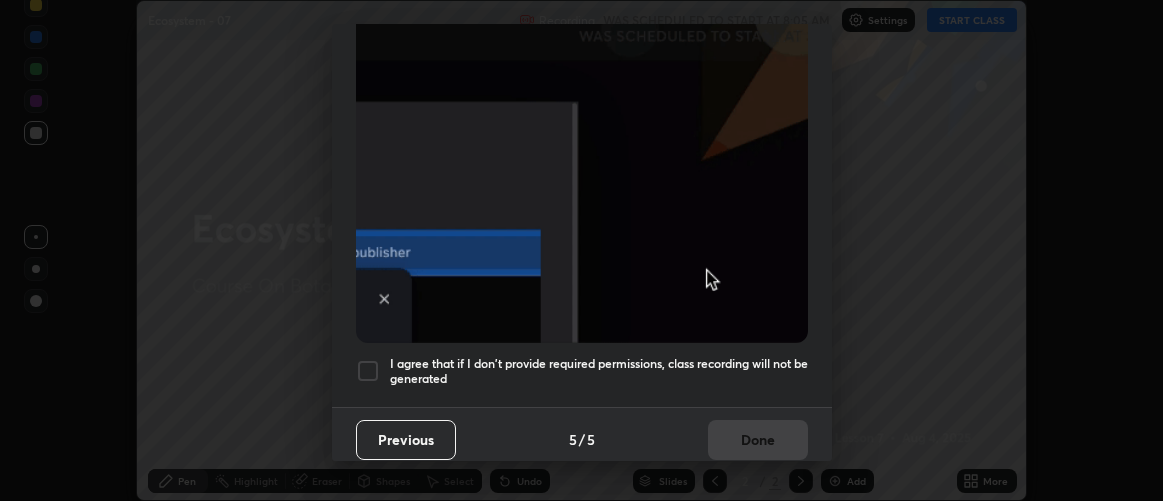 click on "I agree that if I don't provide required permissions, class recording will not be generated" at bounding box center (599, 371) 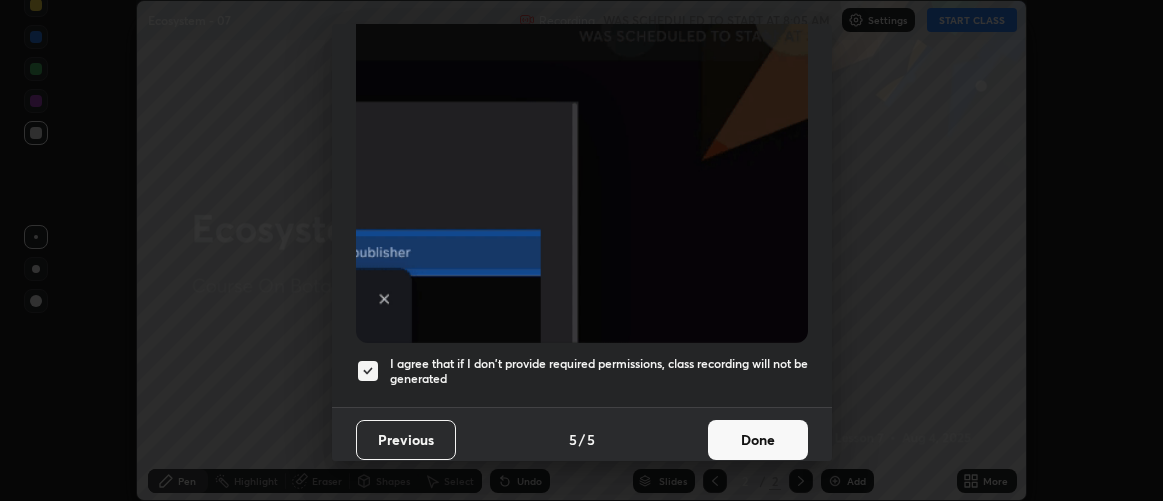 click on "Done" at bounding box center (758, 440) 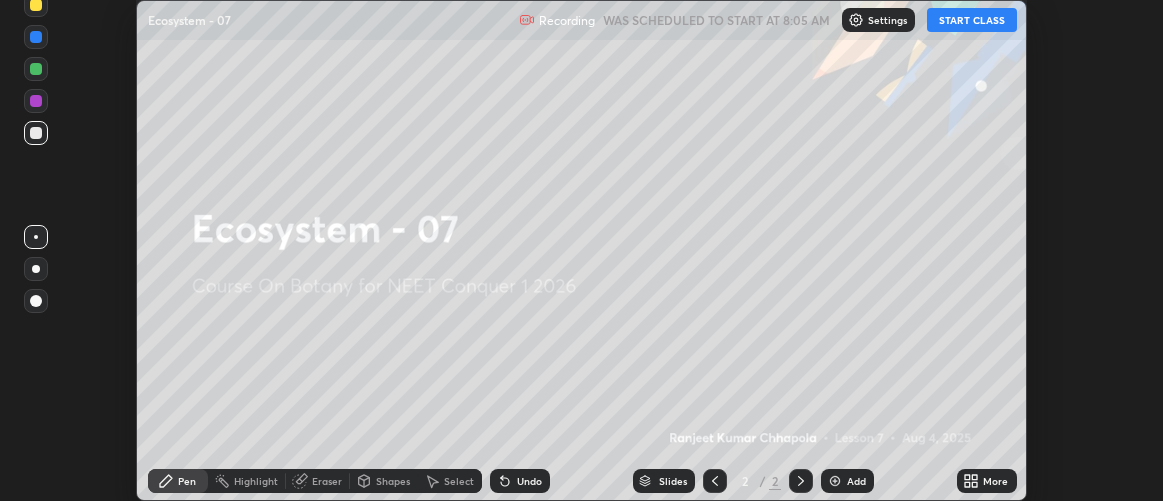 click on "More" at bounding box center (987, 481) 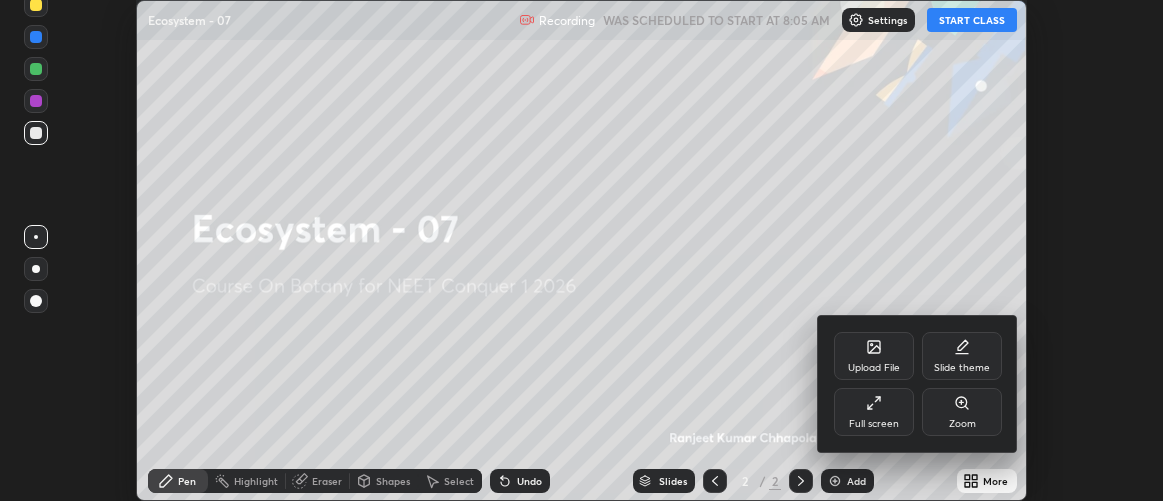 click on "Full screen" at bounding box center (874, 412) 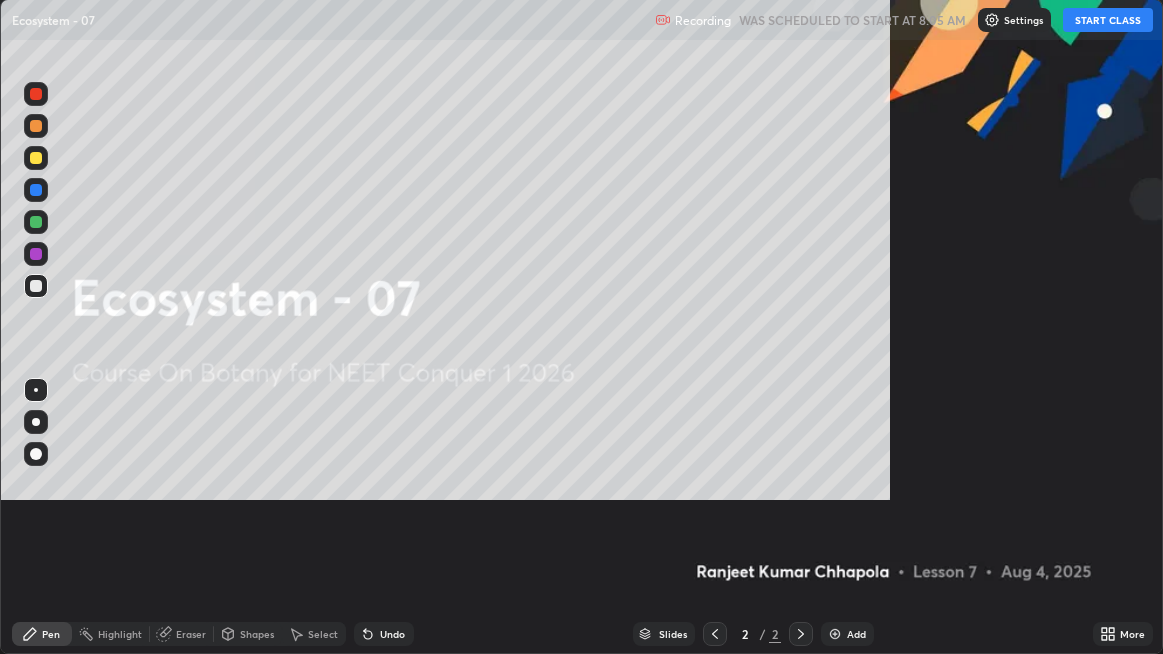 scroll, scrollTop: 99345, scrollLeft: 98836, axis: both 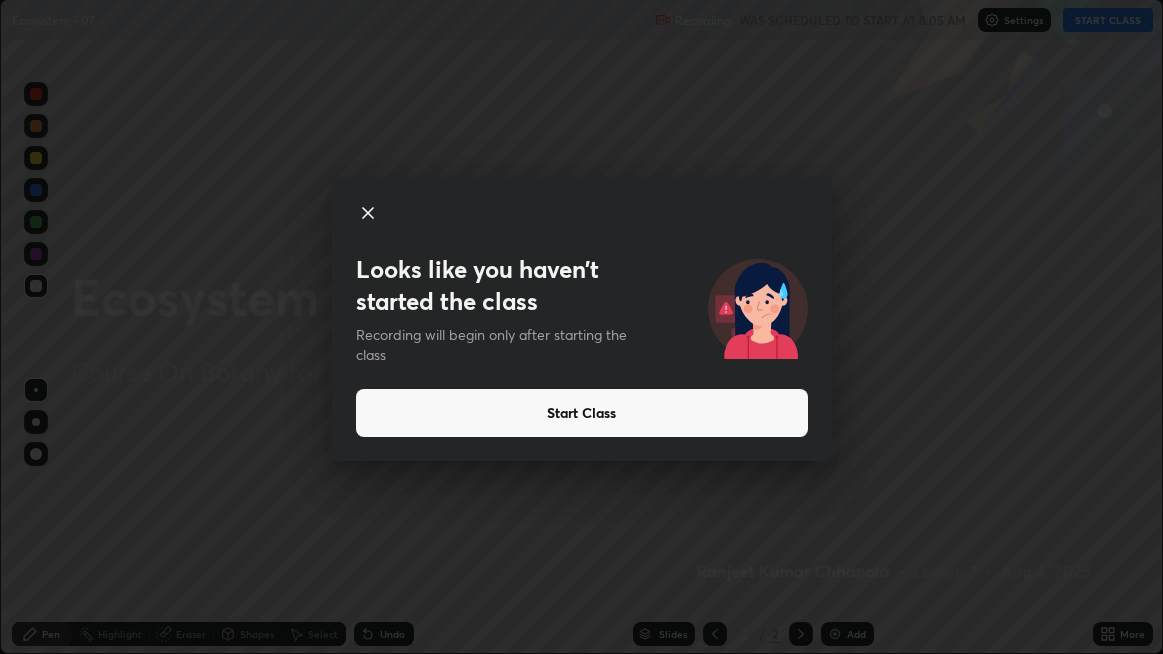 click 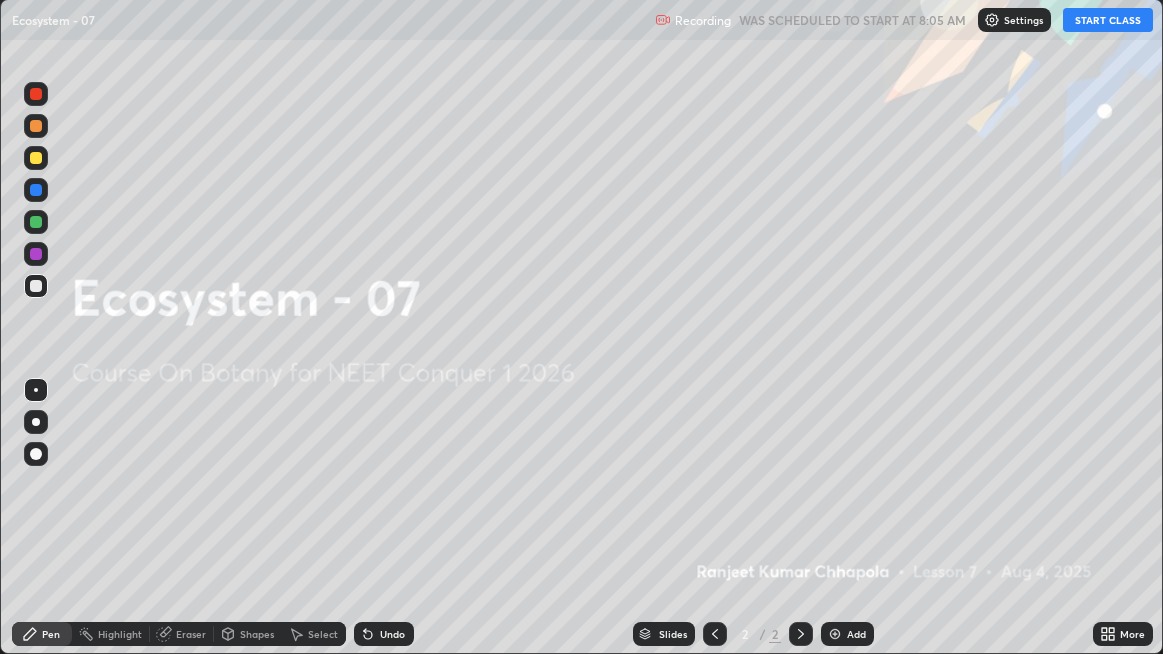 click on "More" at bounding box center [1123, 634] 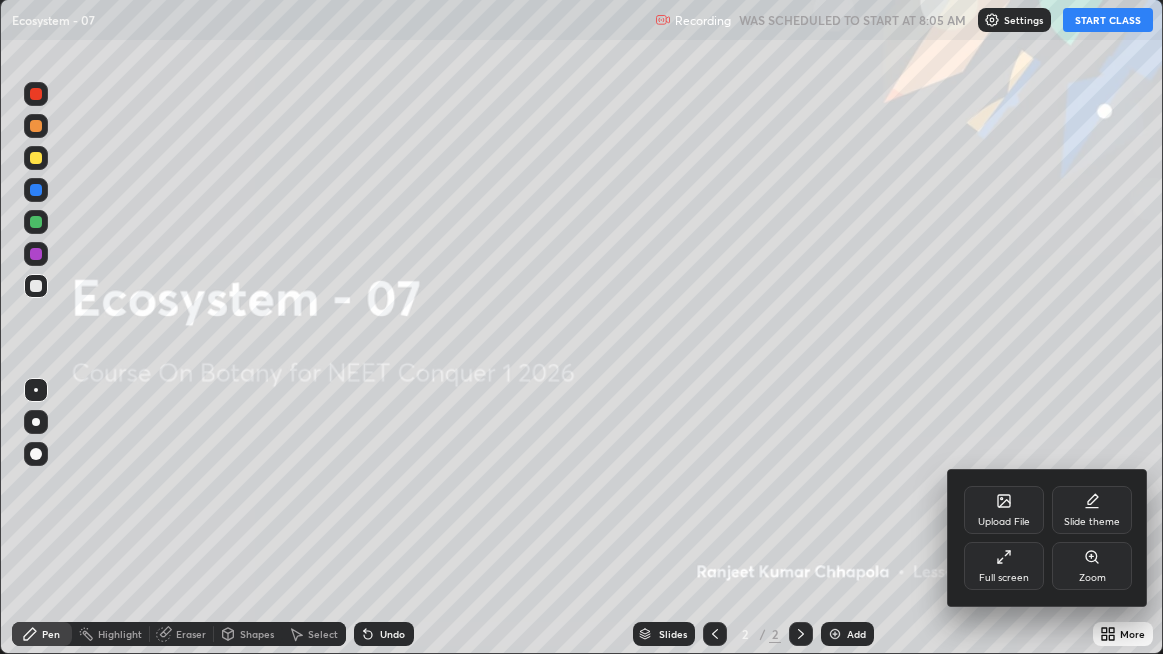 click at bounding box center [581, 327] 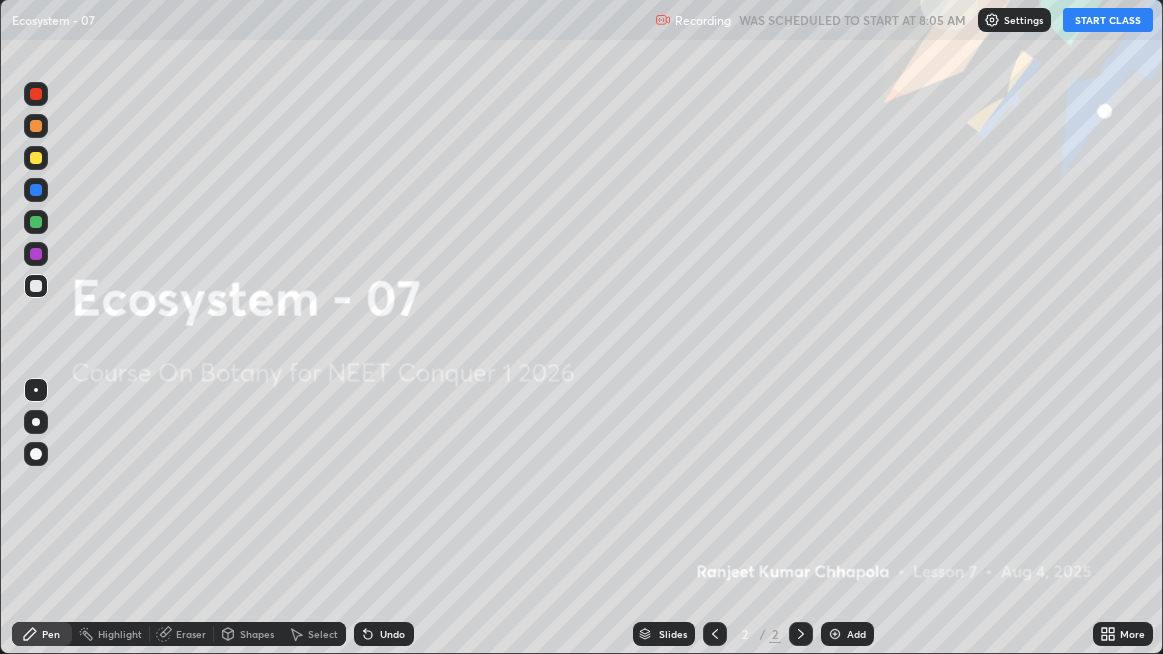 click 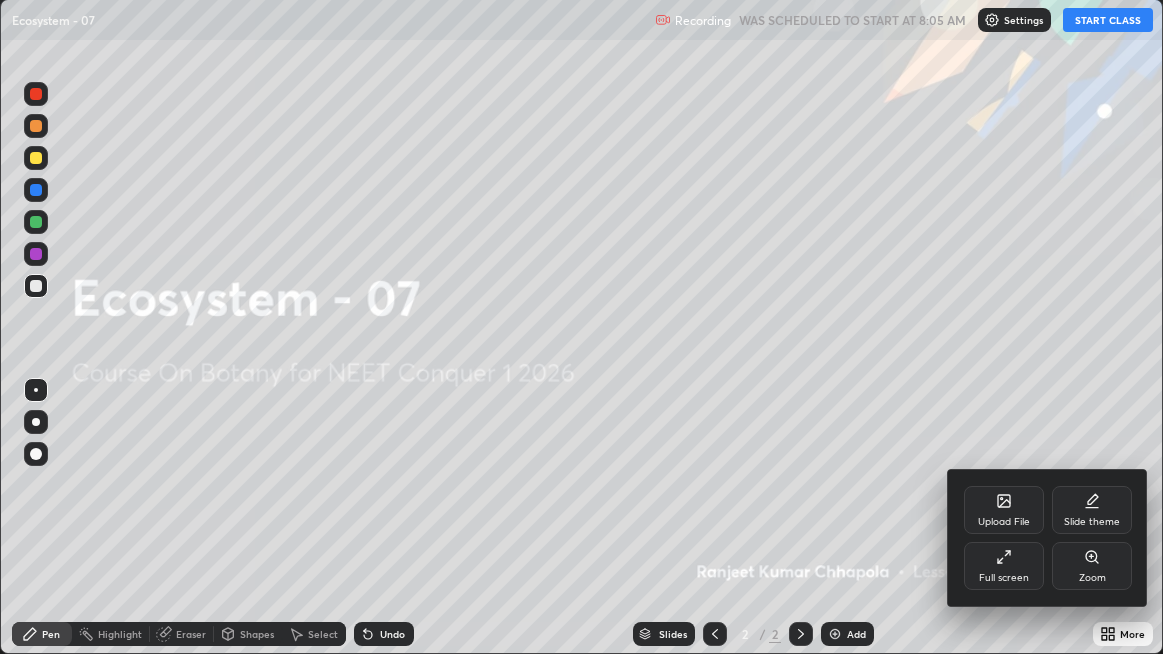click on "Upload File" at bounding box center (1004, 522) 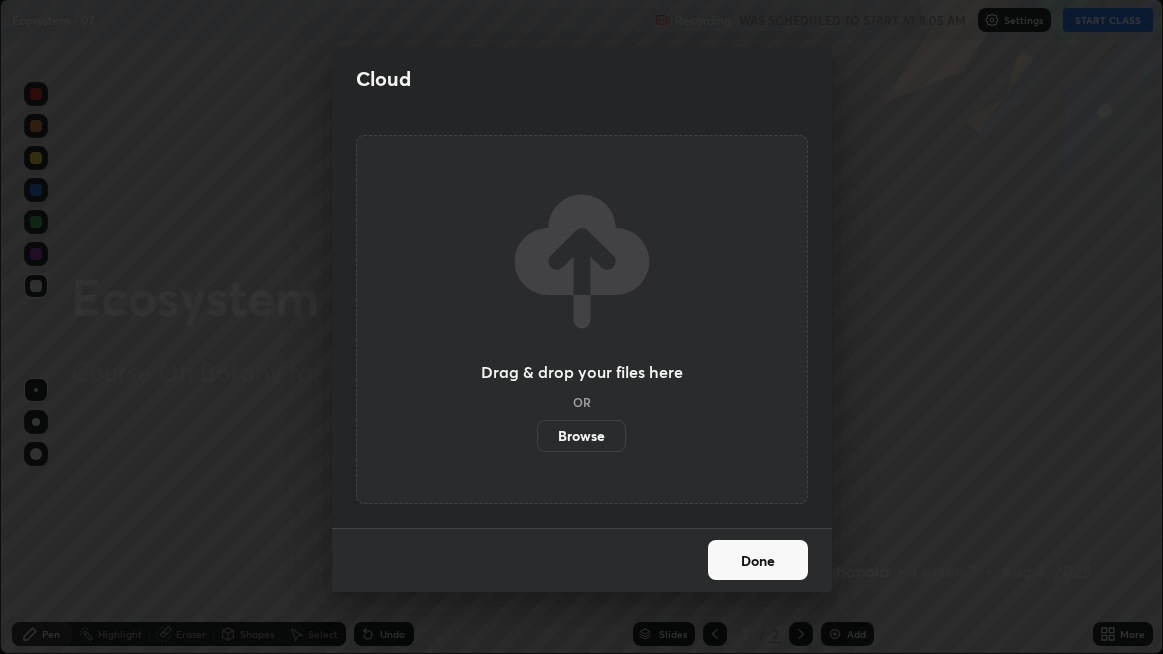 click on "Cloud Drag & drop your files here OR Browse Done" at bounding box center (581, 327) 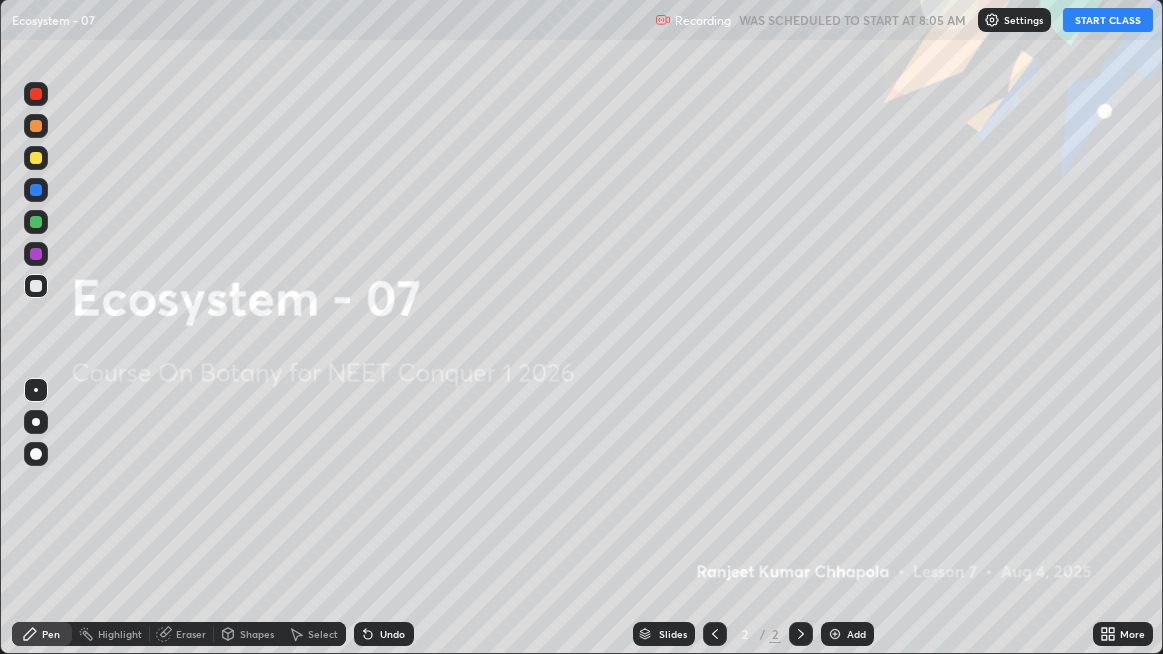 click 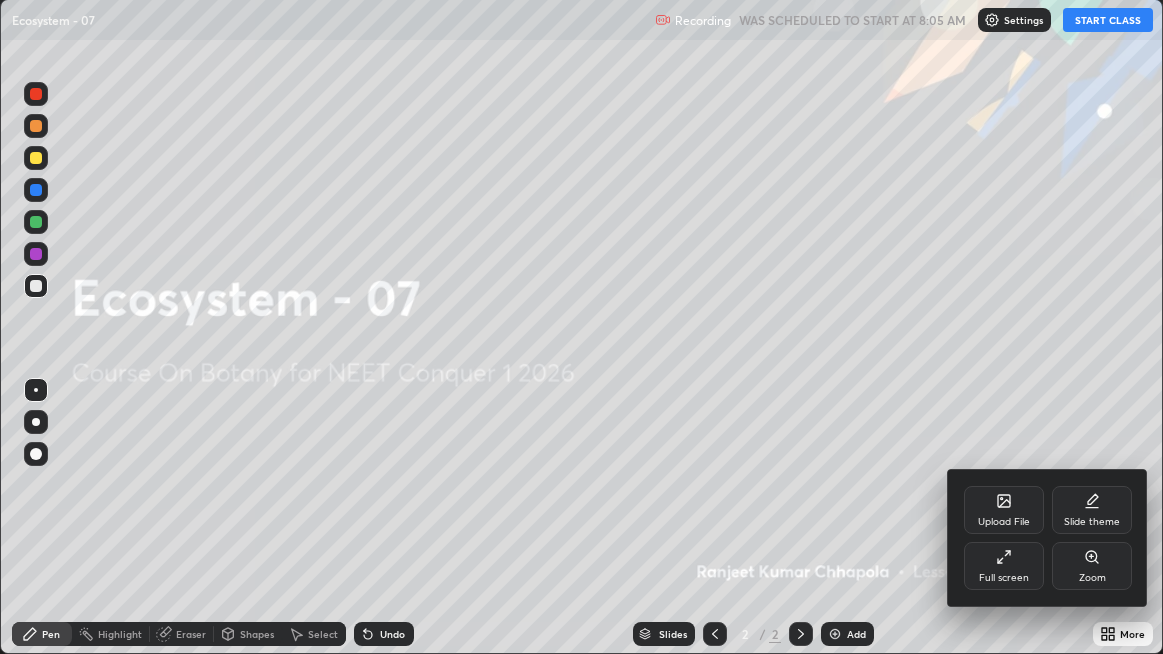 click on "Full screen" at bounding box center (1004, 566) 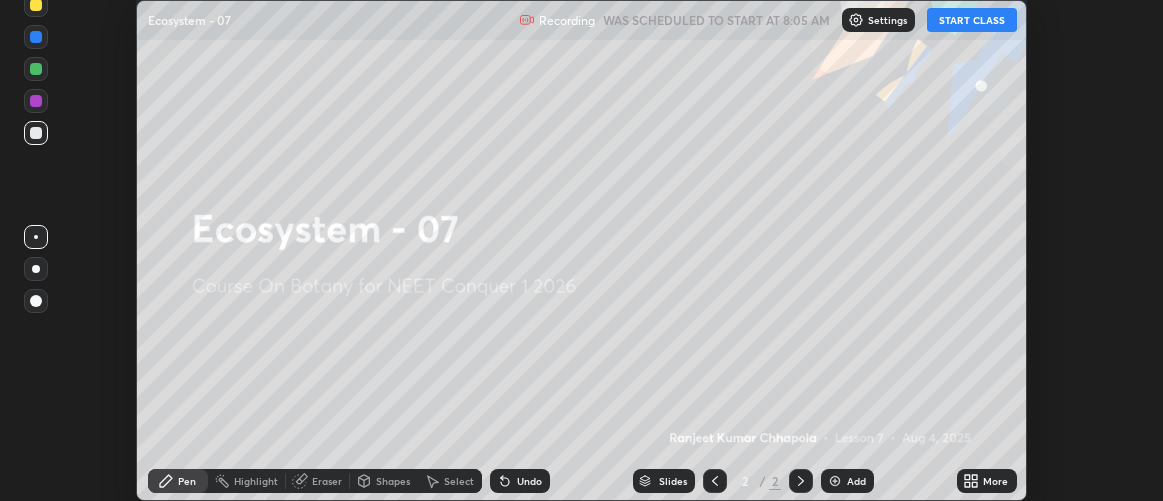 scroll, scrollTop: 500, scrollLeft: 1163, axis: both 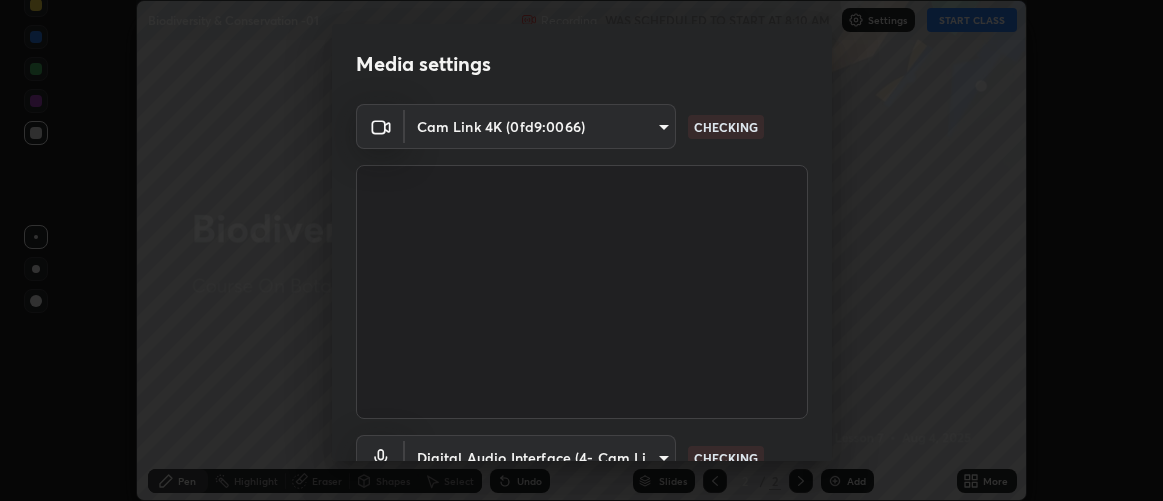 type on "d9b519daceb8a772394af6ea8e45353be5bbf62d8cb1cf3345c472de64055974" 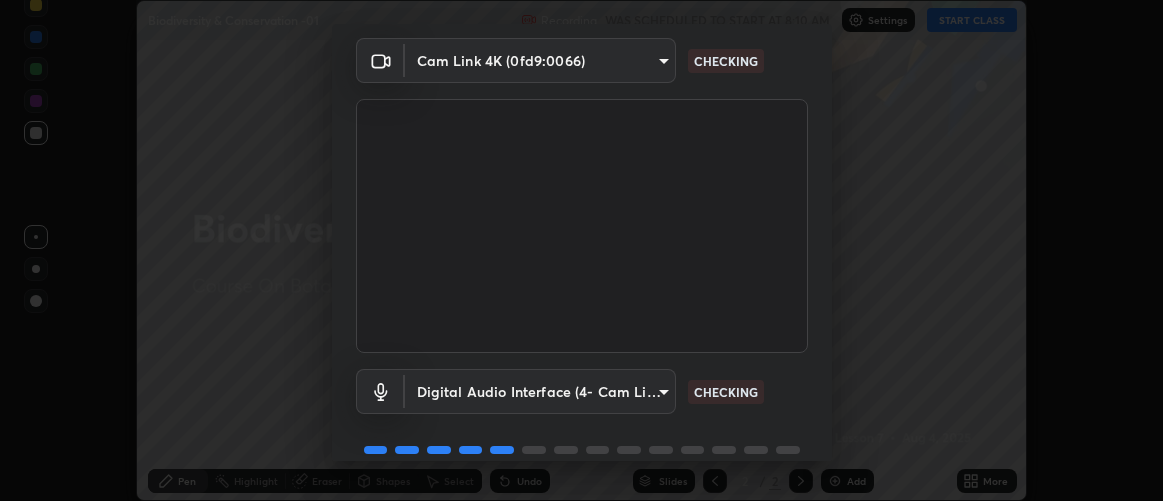 scroll, scrollTop: 154, scrollLeft: 0, axis: vertical 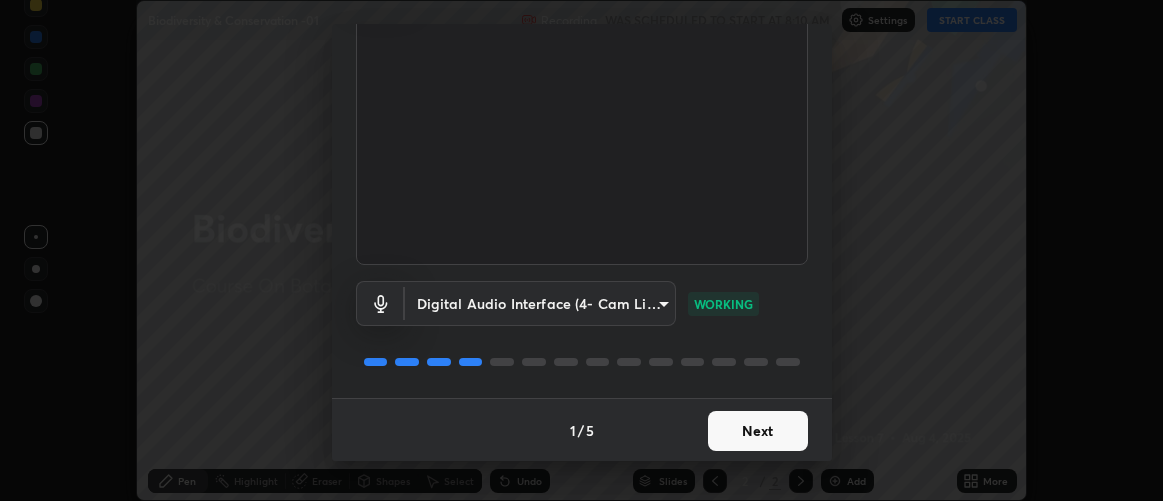 click on "Next" at bounding box center [758, 431] 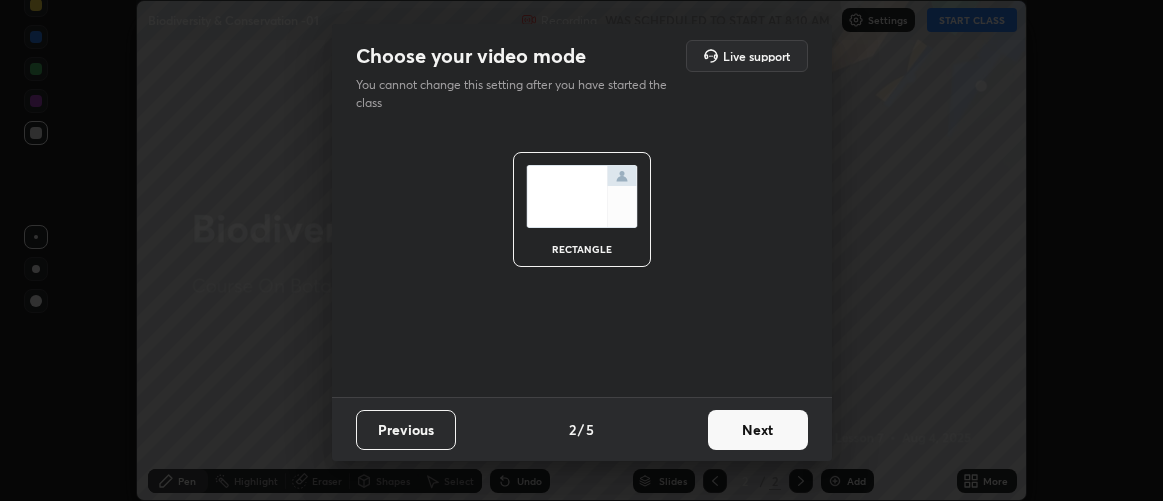 click on "Next" at bounding box center [758, 430] 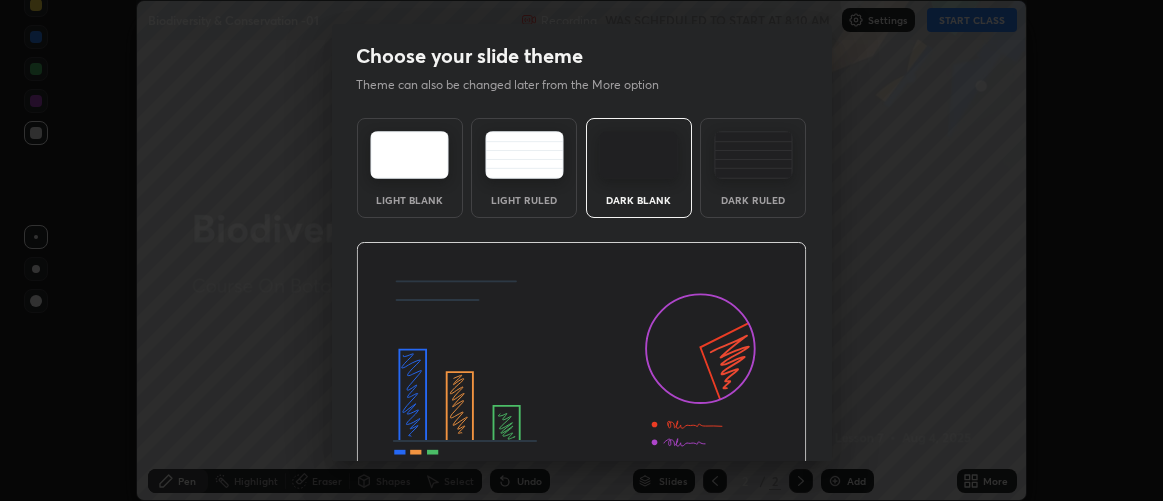 click at bounding box center (581, 369) 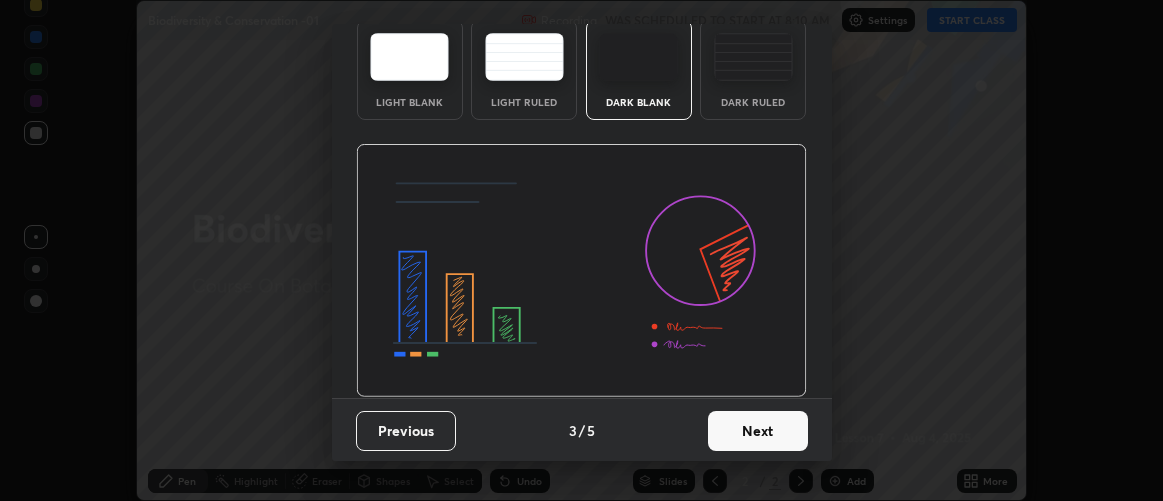 click on "Next" at bounding box center [758, 431] 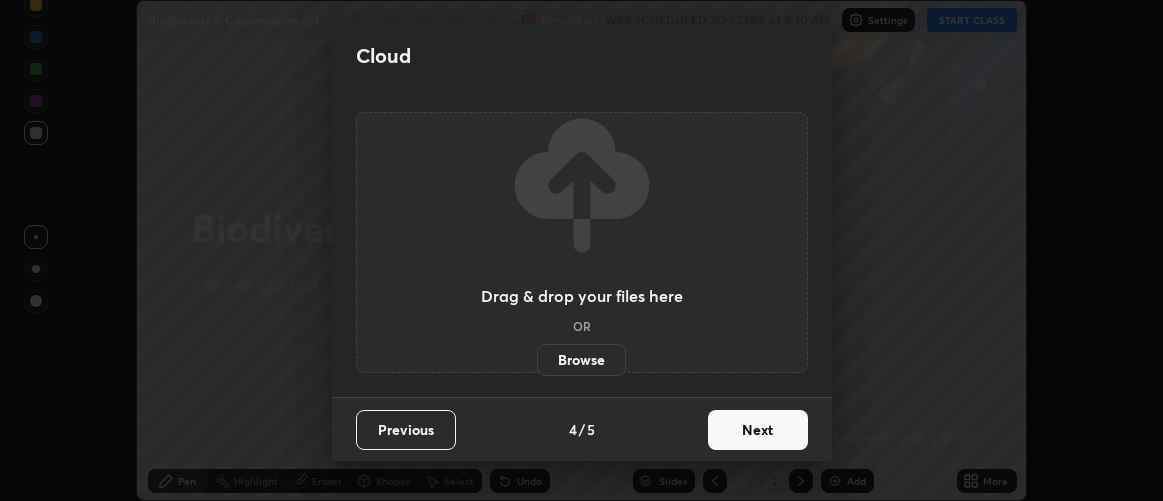 scroll, scrollTop: 0, scrollLeft: 0, axis: both 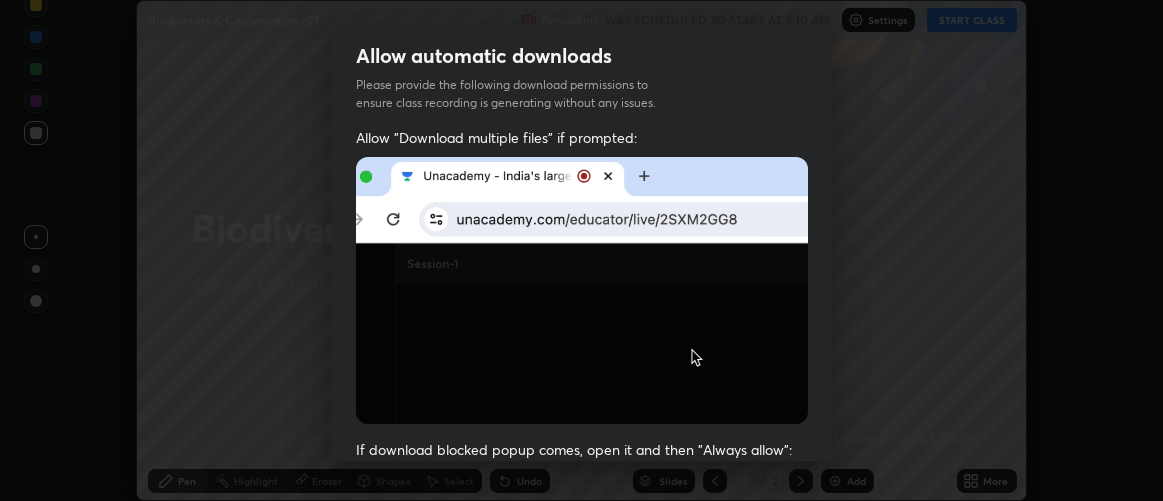 click on "If download blocked popup comes, open it and then "Always allow":" at bounding box center [582, 449] 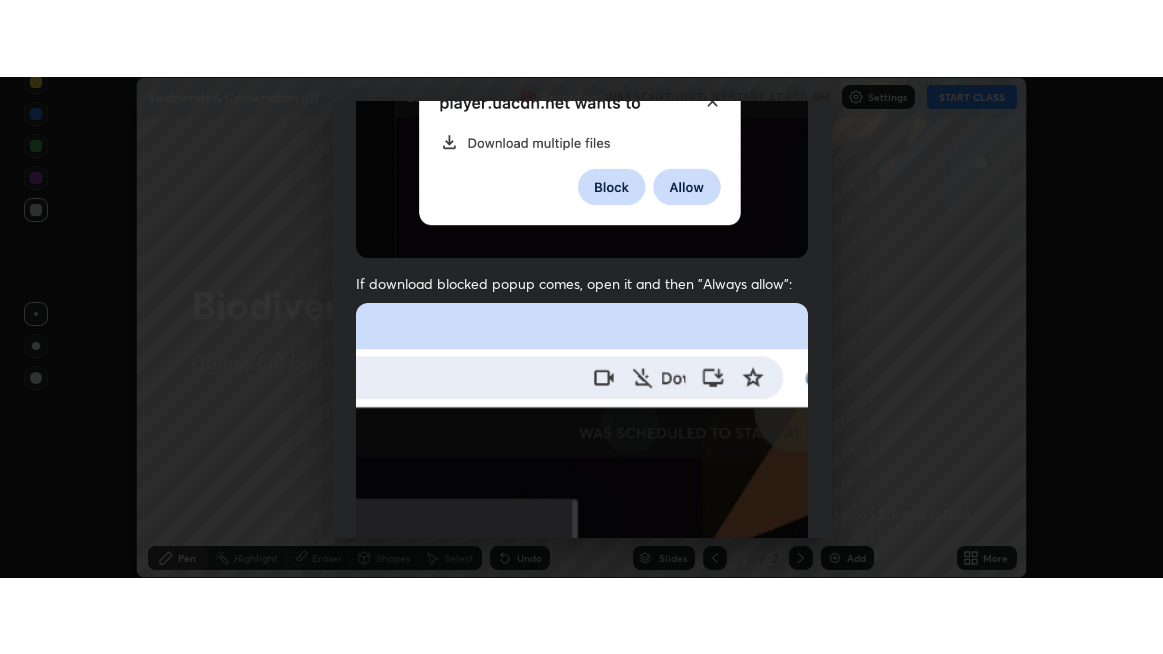 scroll, scrollTop: 563, scrollLeft: 0, axis: vertical 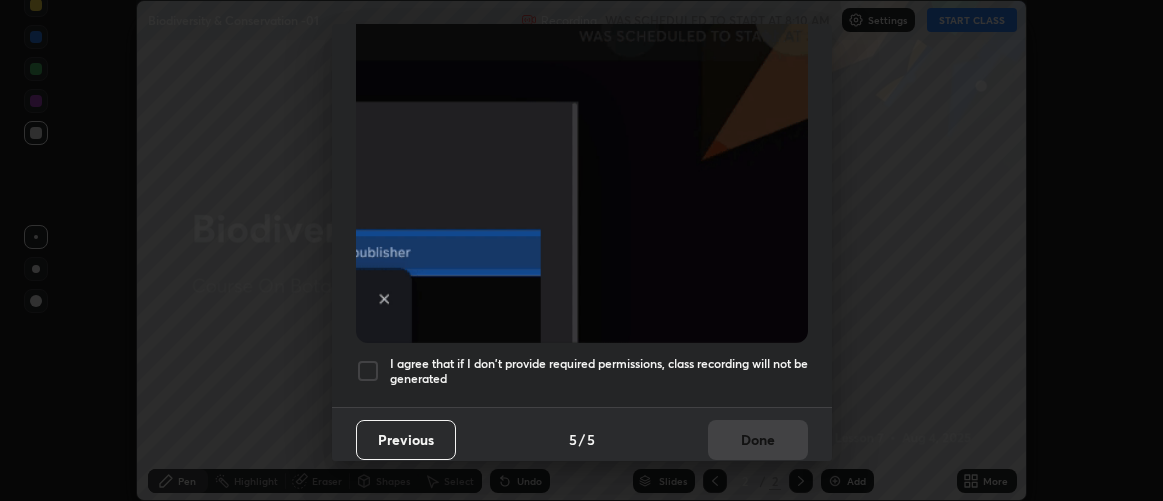 click on "I agree that if I don't provide required permissions, class recording will not be generated" at bounding box center (599, 371) 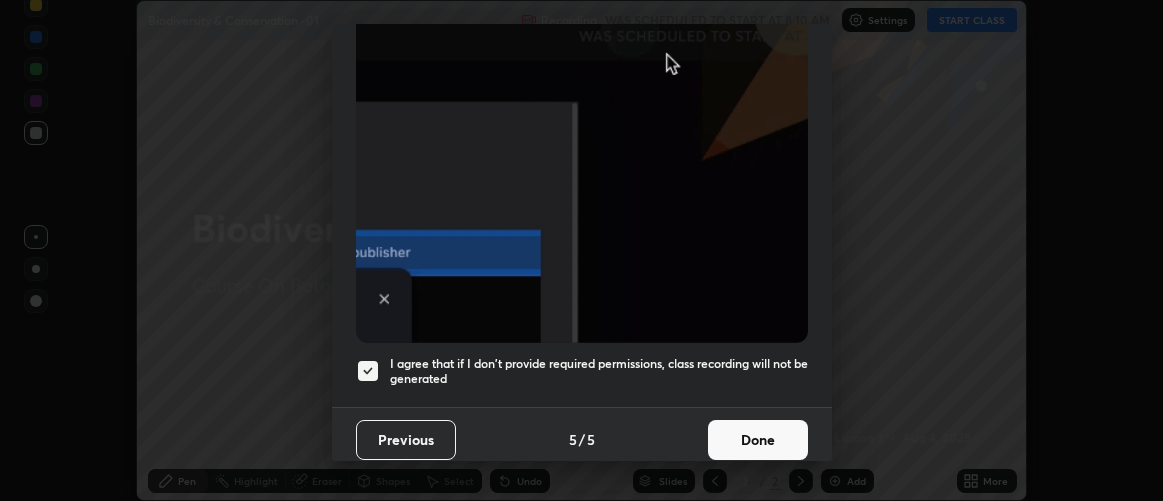 click on "Done" at bounding box center [758, 440] 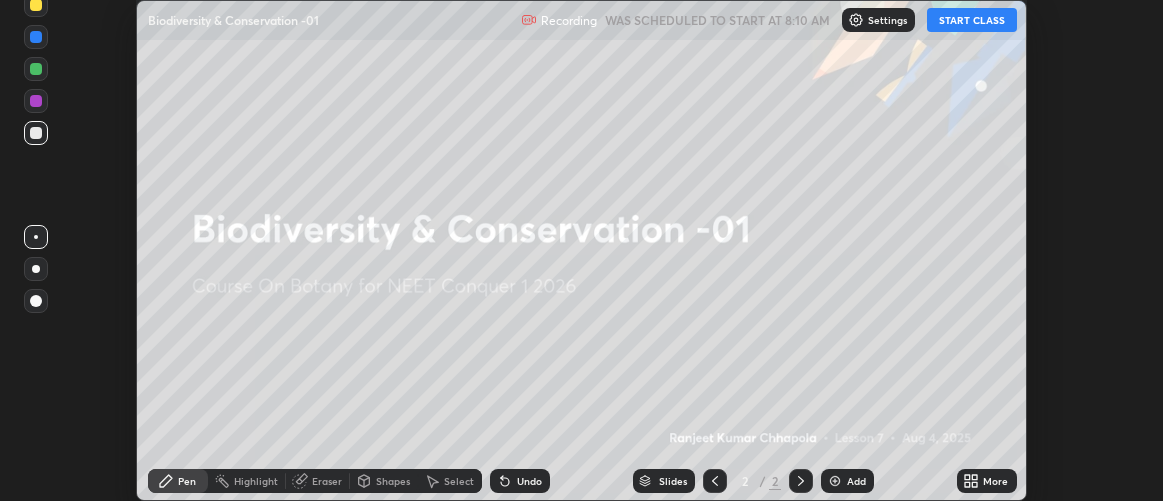 click on "More" at bounding box center [987, 481] 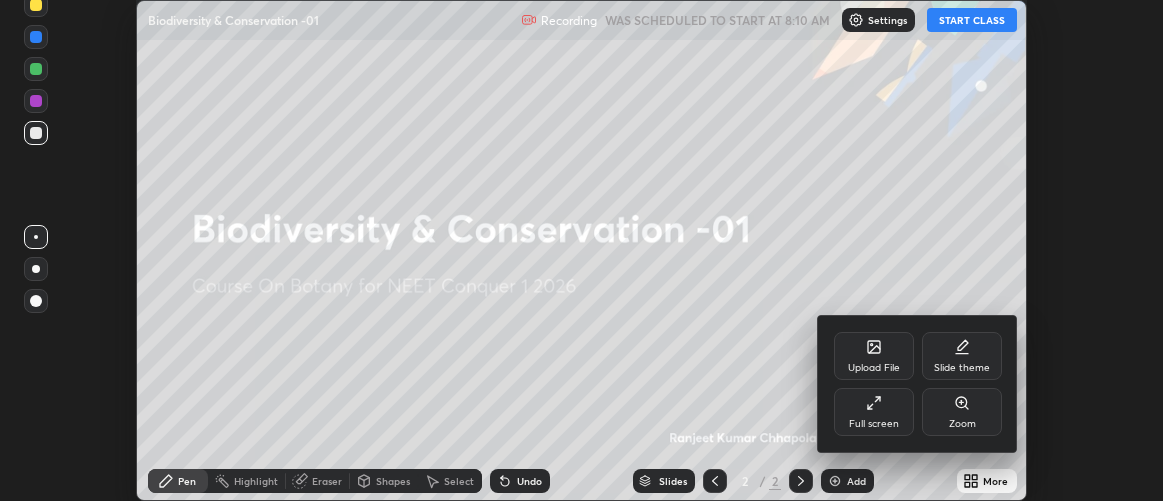 click on "Full screen" at bounding box center (874, 424) 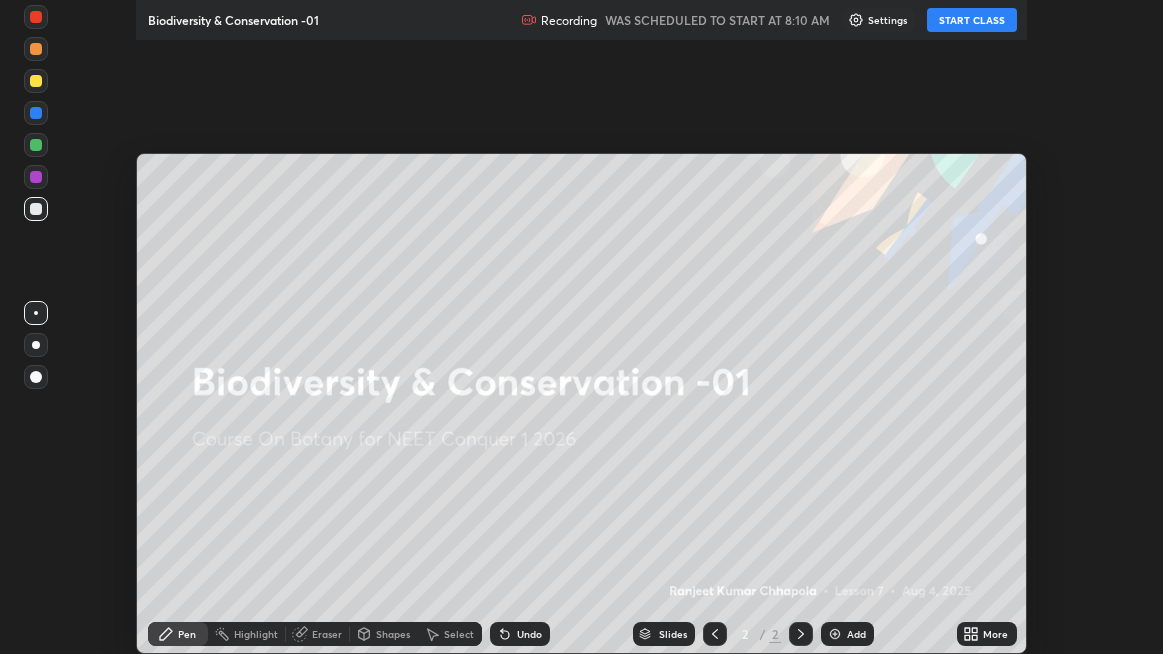 scroll, scrollTop: 99345, scrollLeft: 98836, axis: both 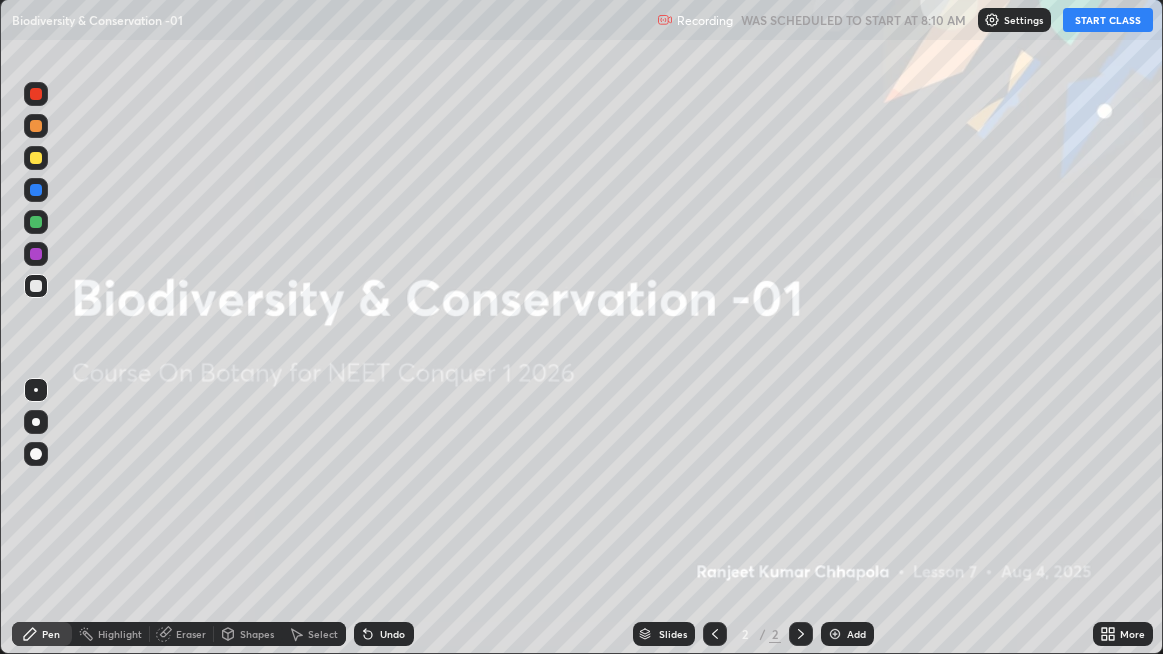 click on "START CLASS" at bounding box center (1108, 20) 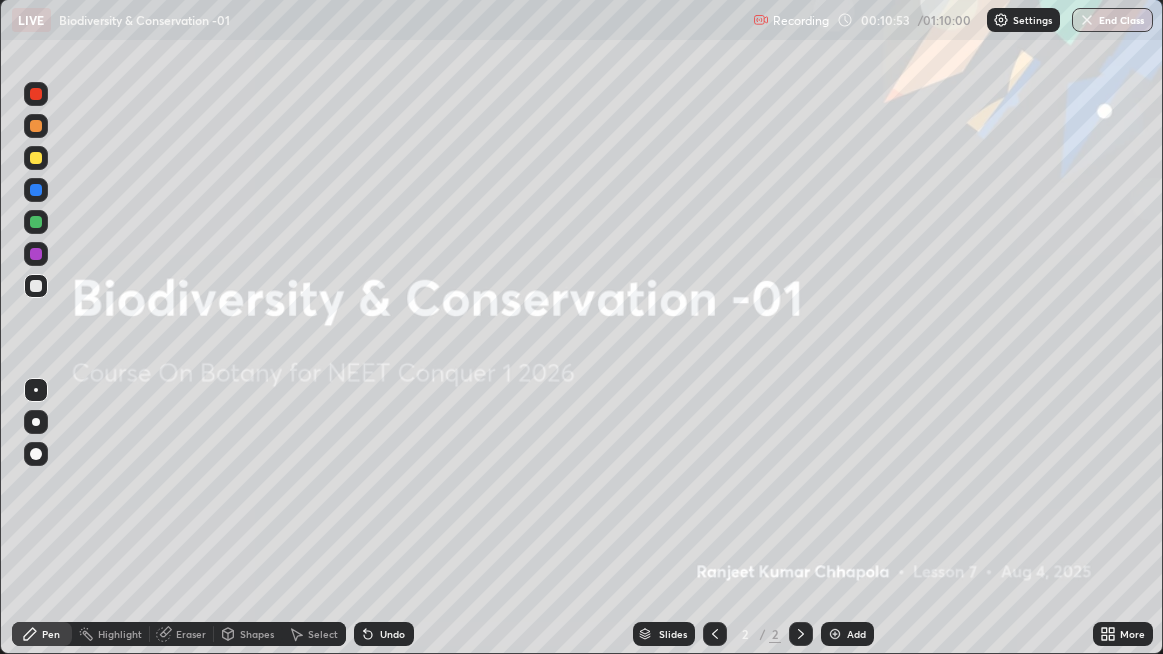 click at bounding box center [835, 634] 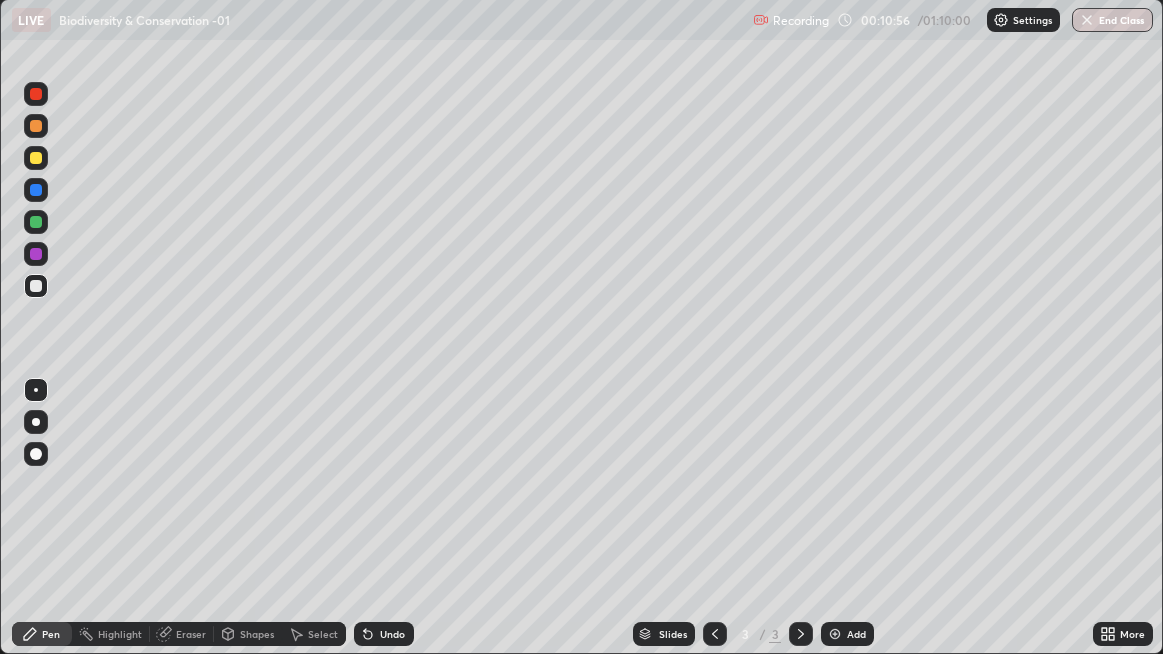 click on "Pen" at bounding box center [42, 634] 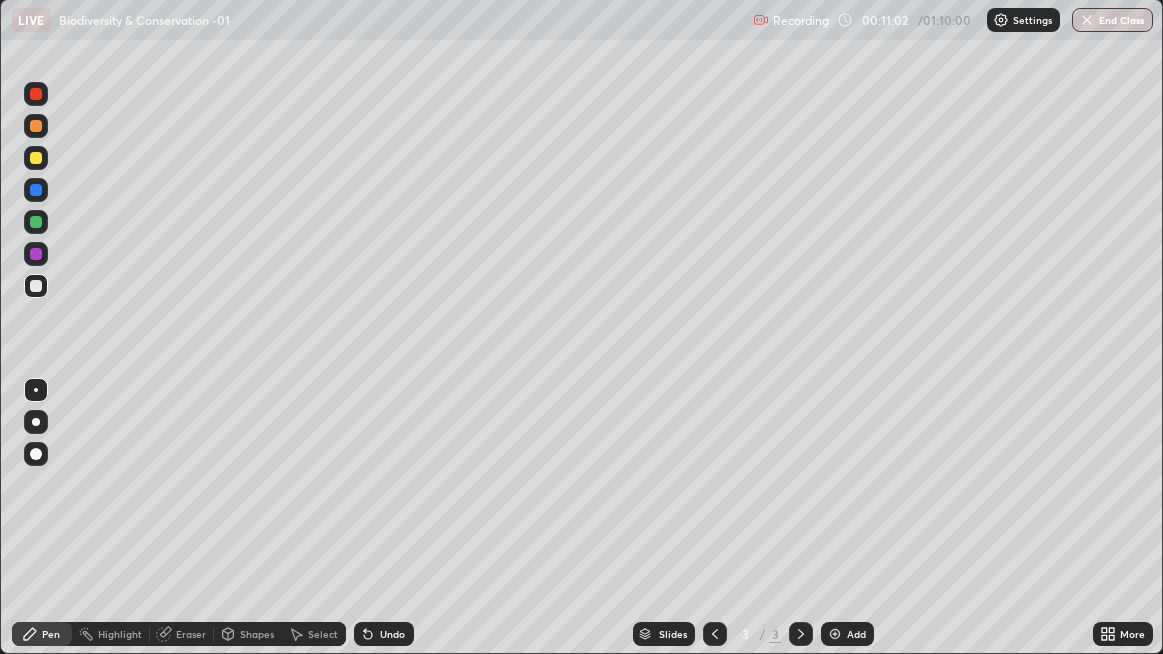 click 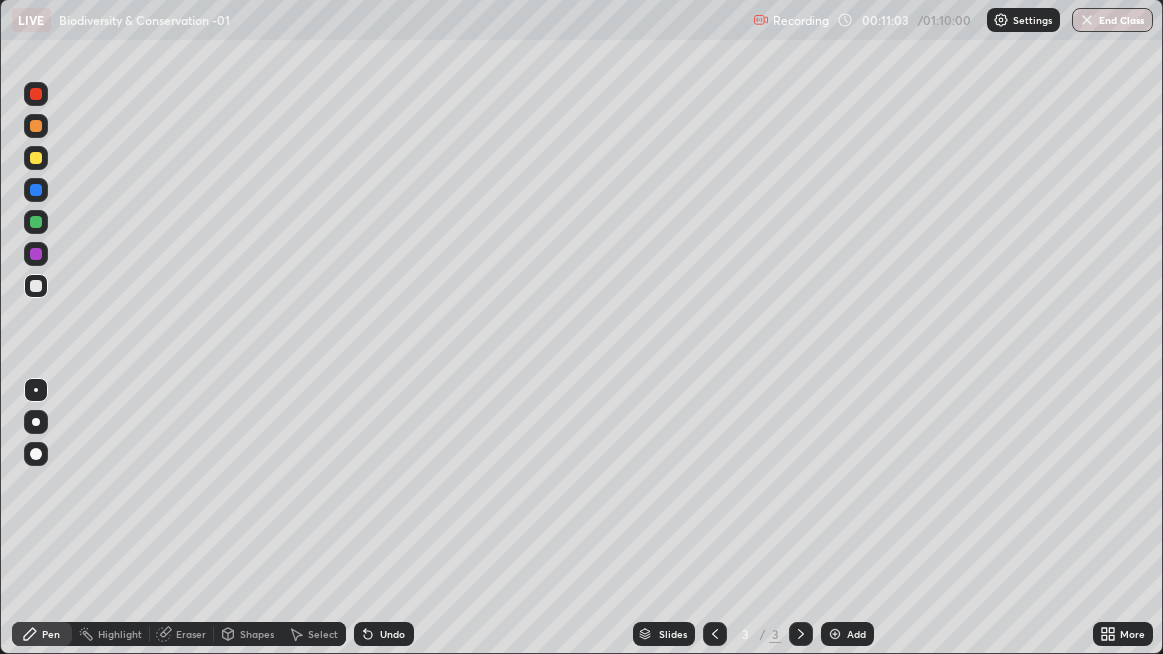 click on "Undo" at bounding box center [384, 634] 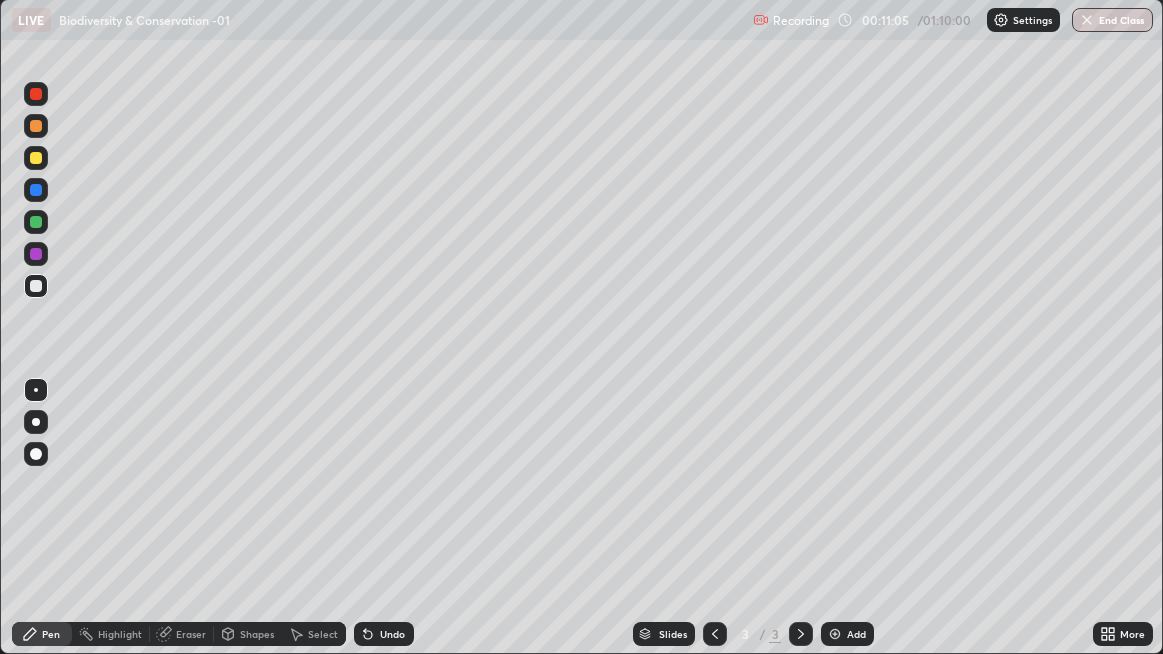 click at bounding box center [36, 422] 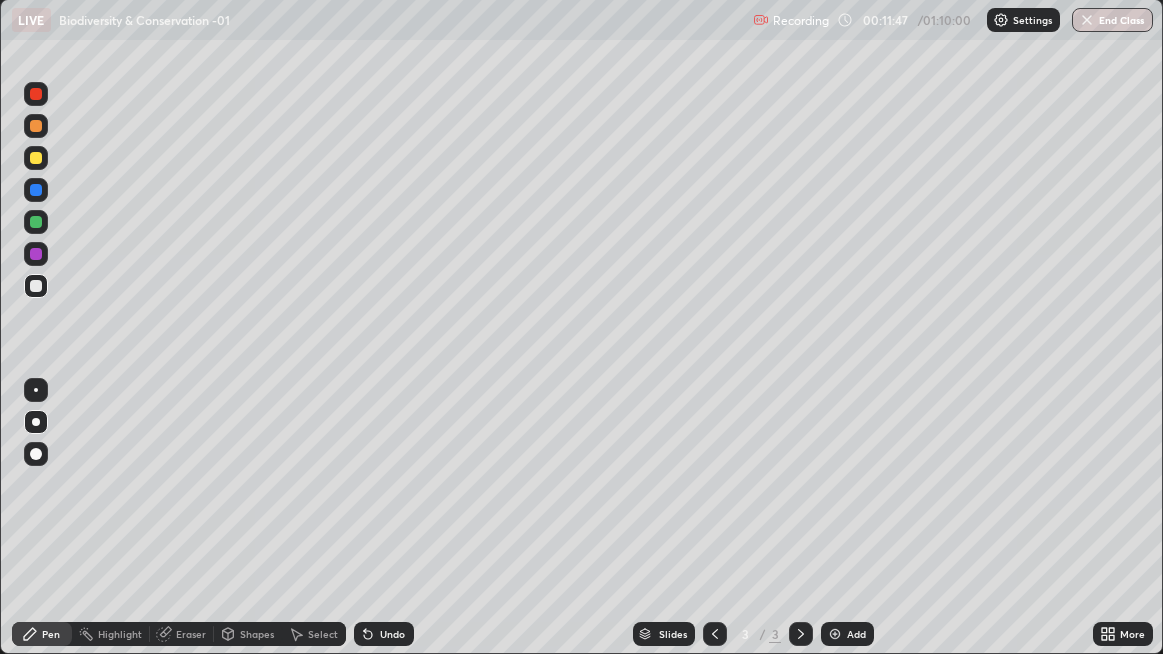 click on "Undo" at bounding box center [392, 634] 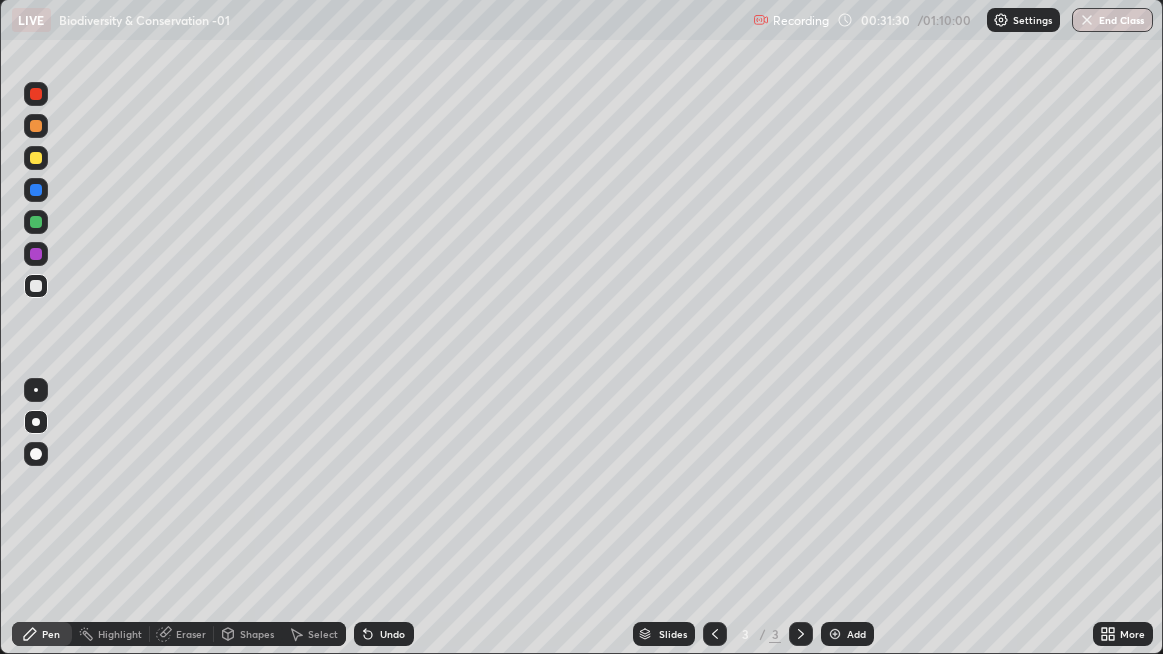 click 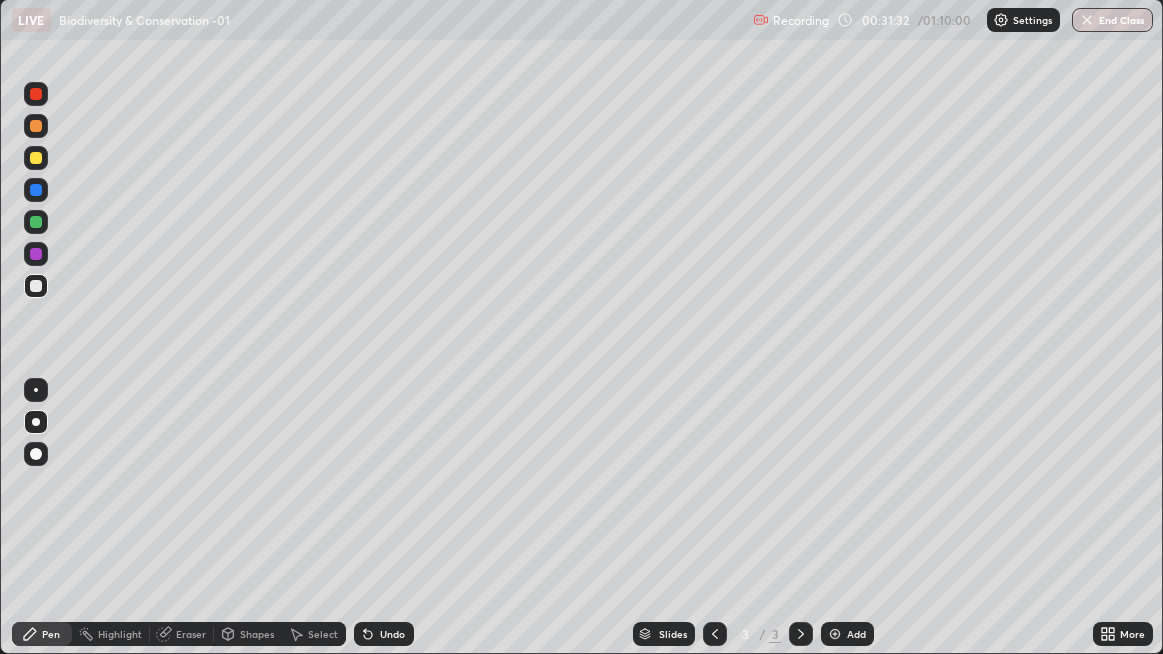 click 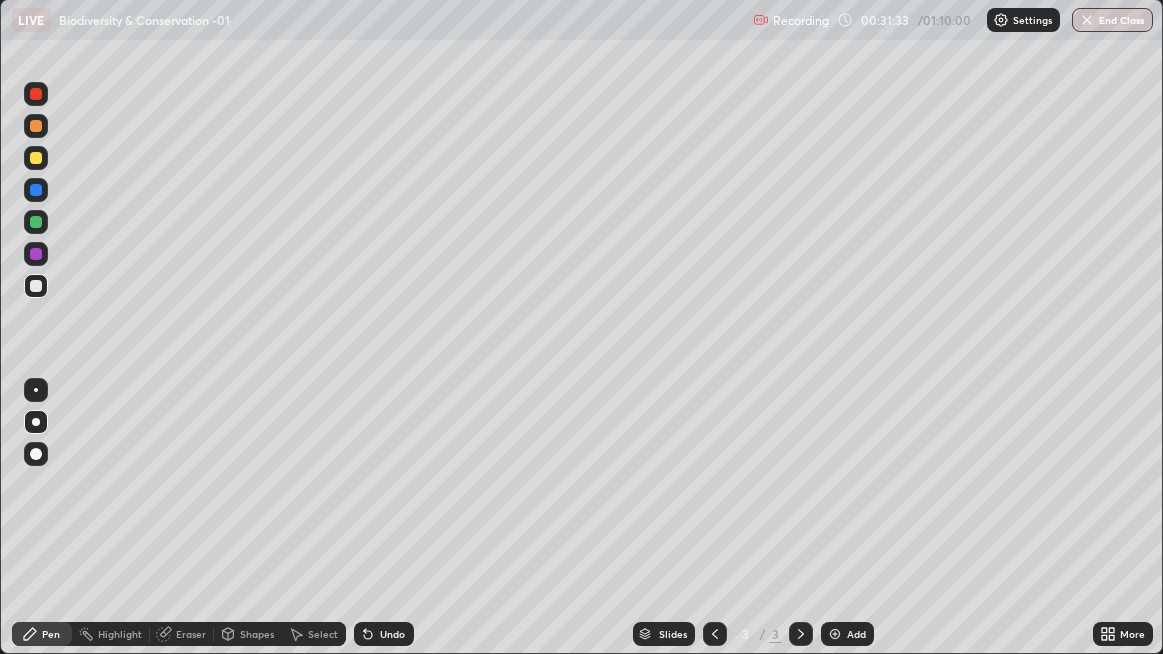 click 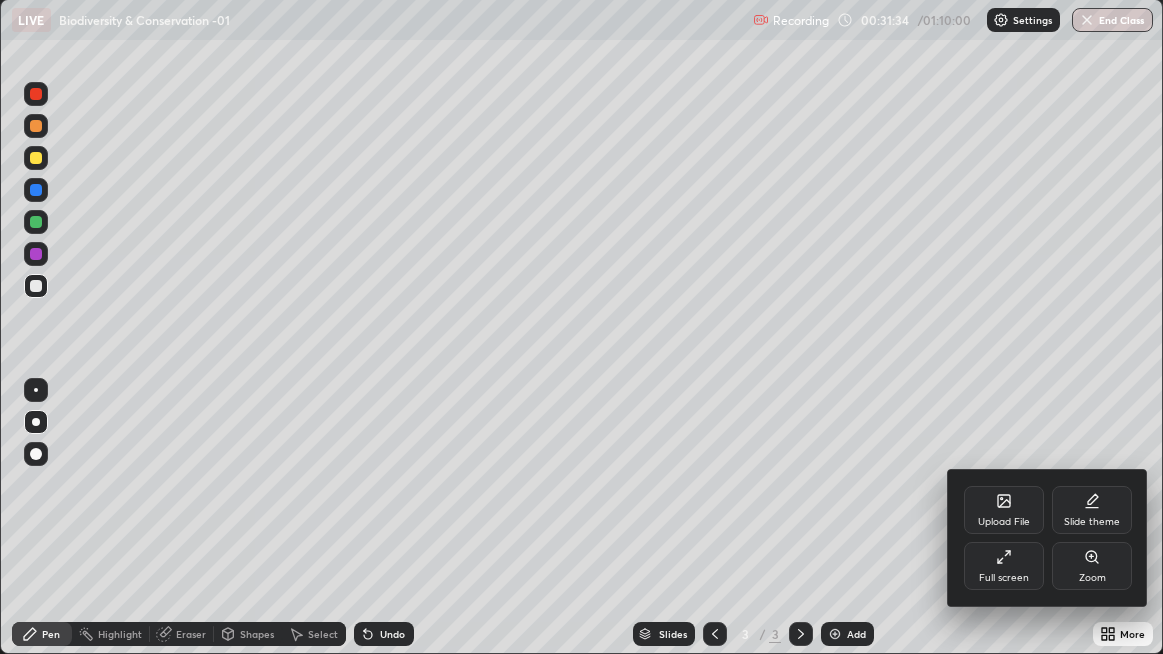 click on "Upload File" at bounding box center [1004, 522] 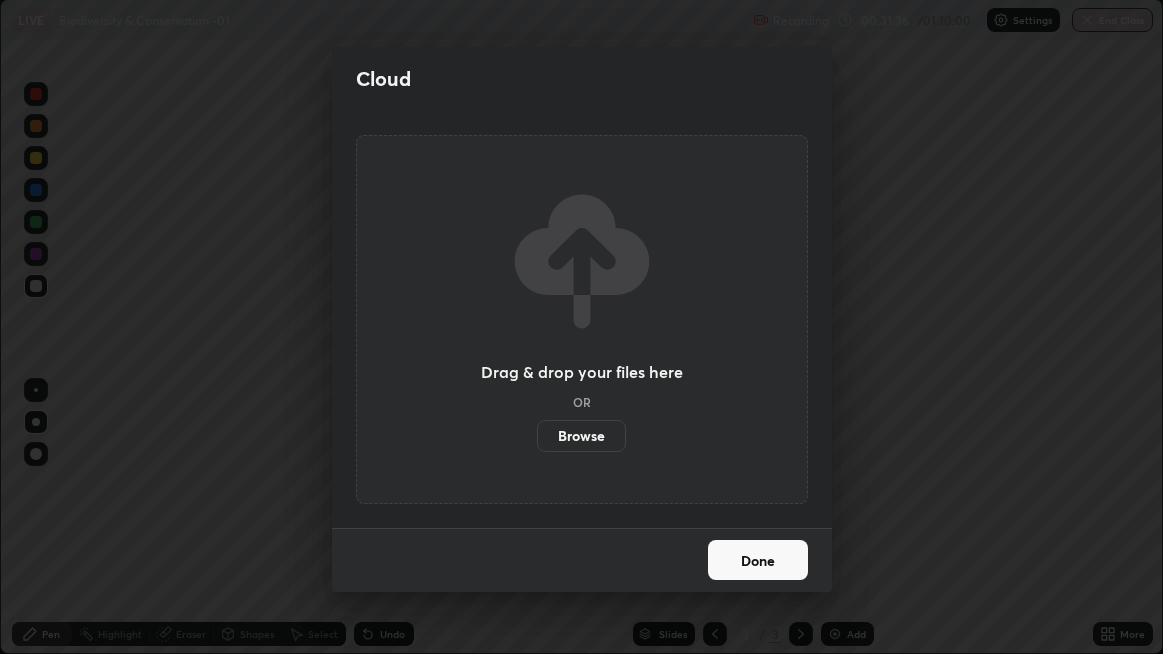 click on "Browse" at bounding box center (581, 436) 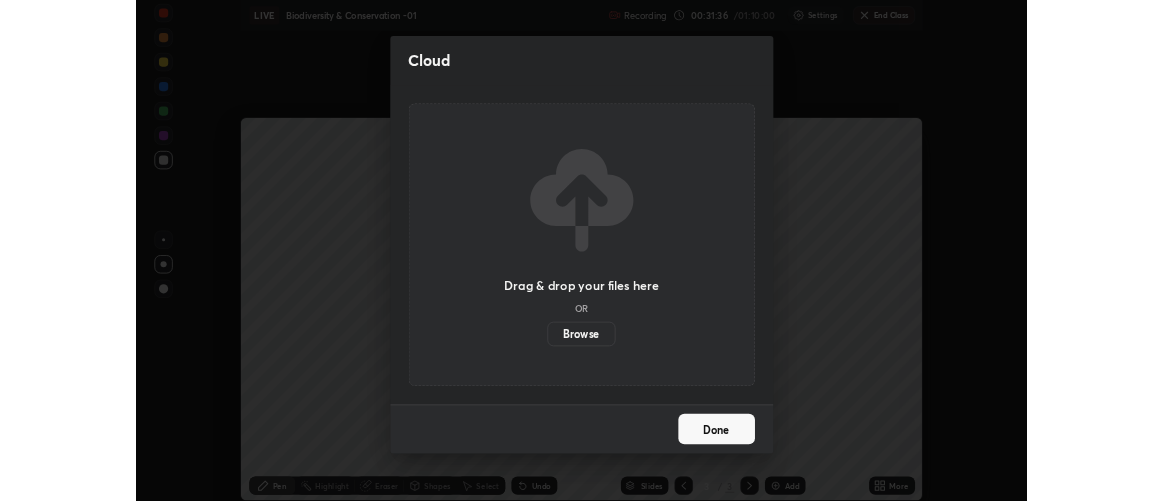 scroll, scrollTop: 500, scrollLeft: 1163, axis: both 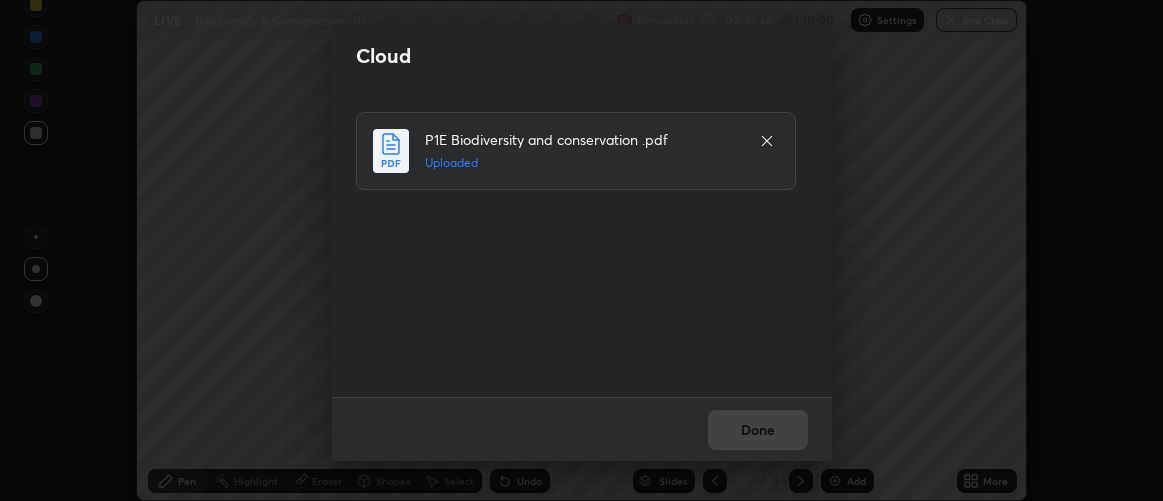click on "Done" at bounding box center [582, 429] 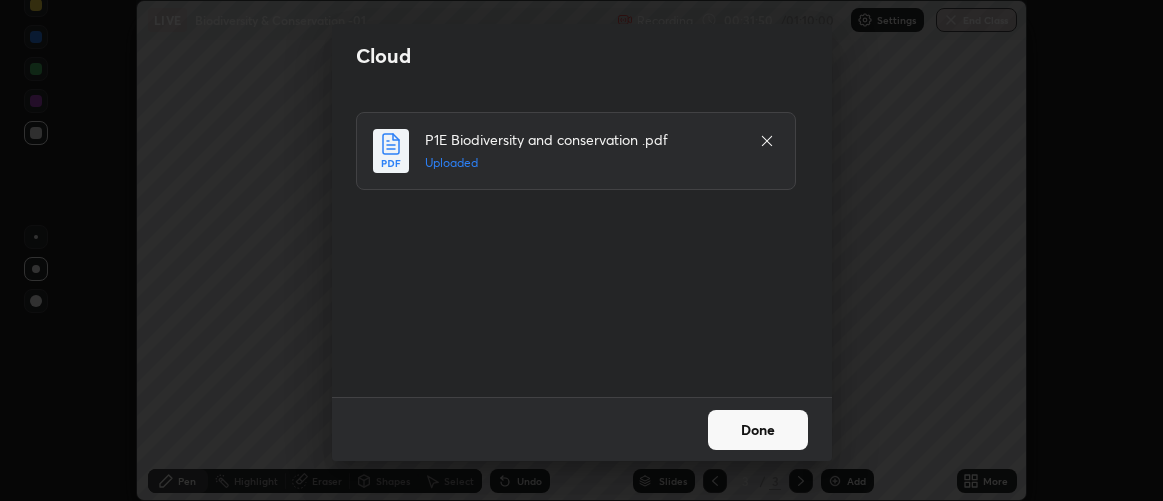 click on "Done" at bounding box center [758, 430] 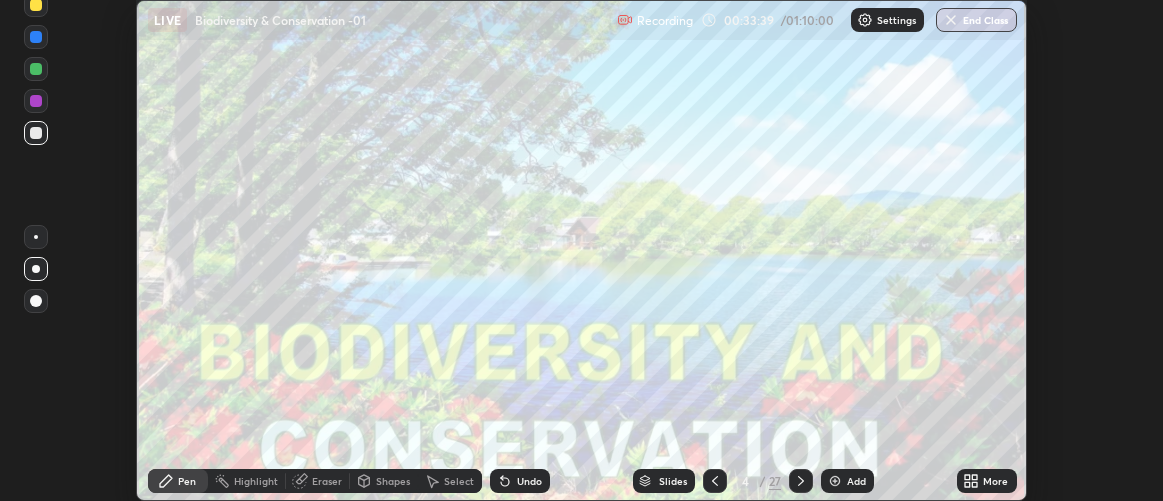 click 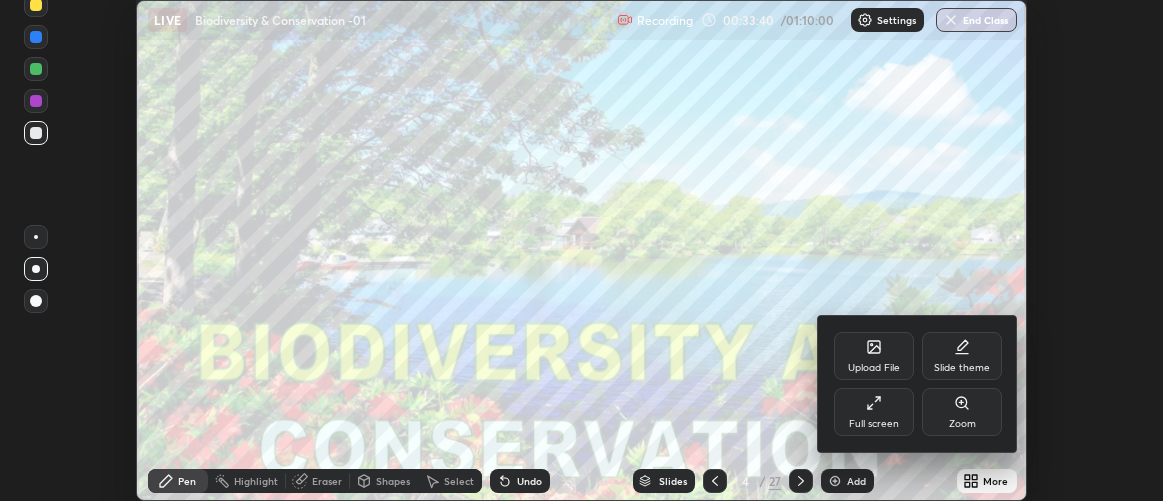 click on "Full screen" at bounding box center (874, 412) 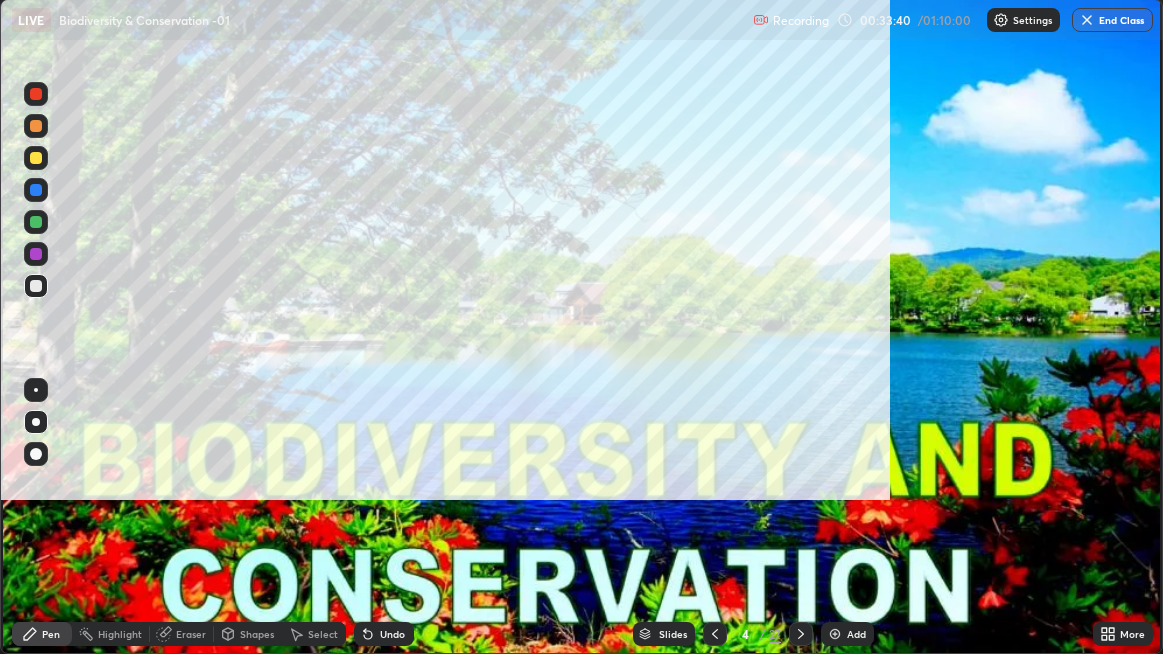 scroll, scrollTop: 99345, scrollLeft: 98836, axis: both 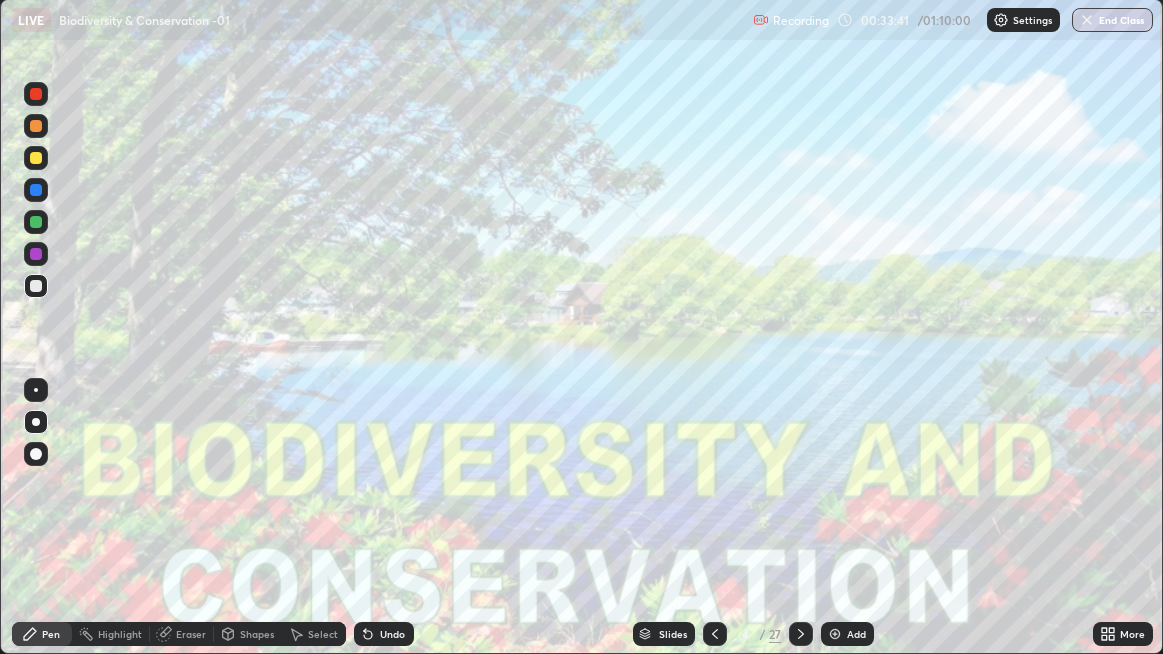click 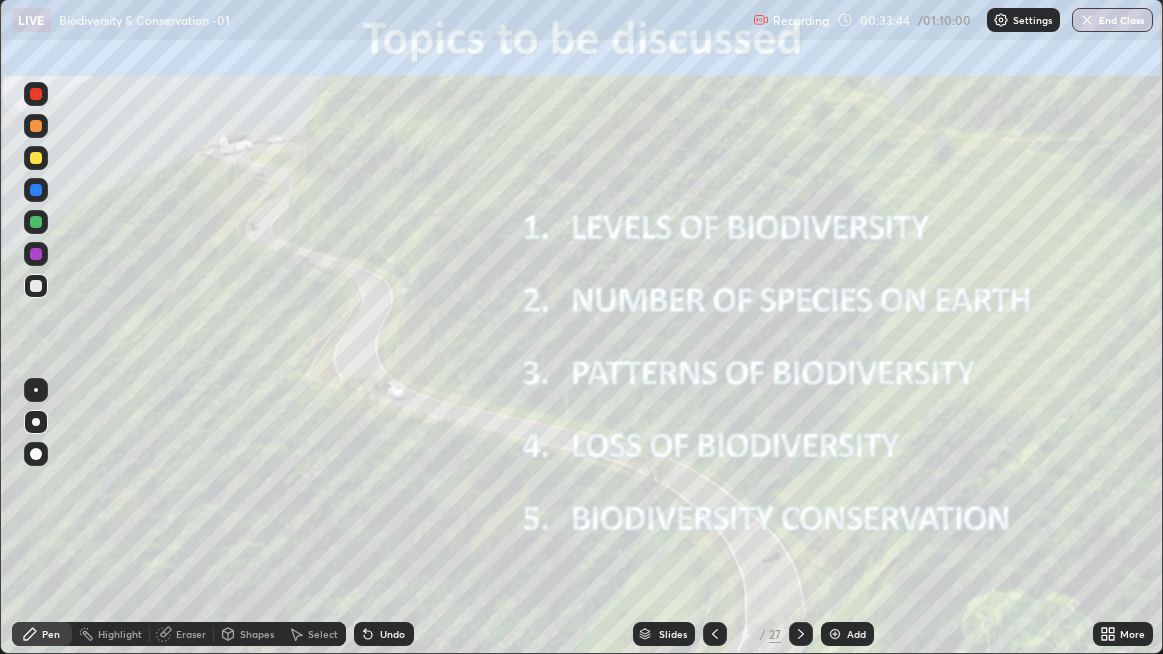 click 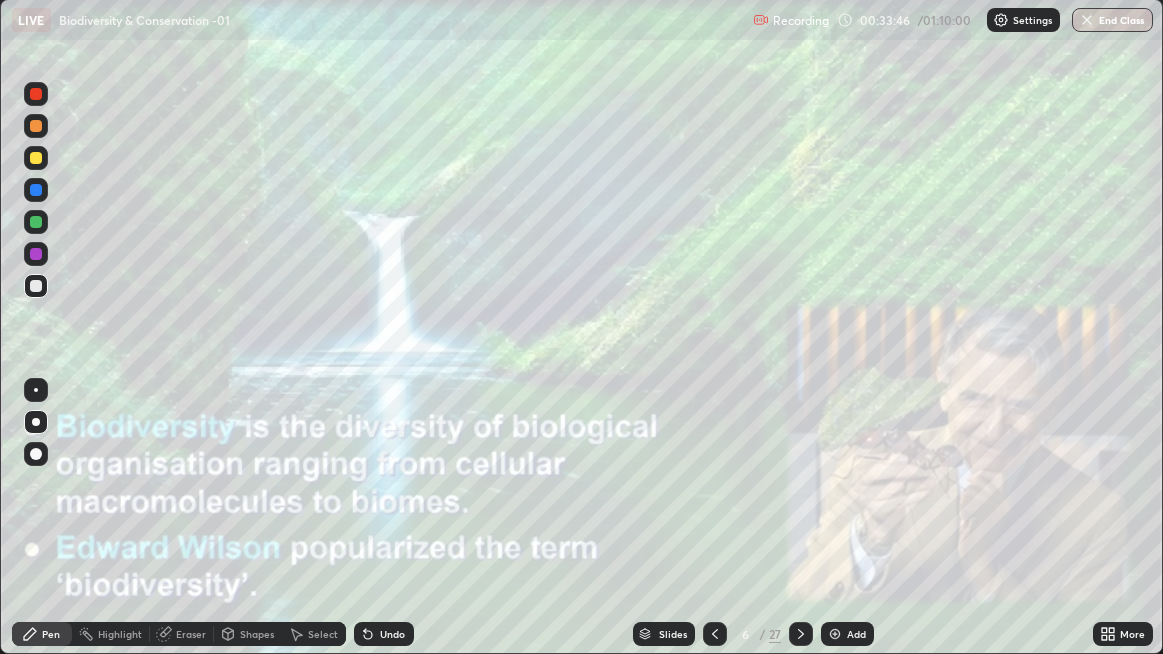 click at bounding box center (715, 634) 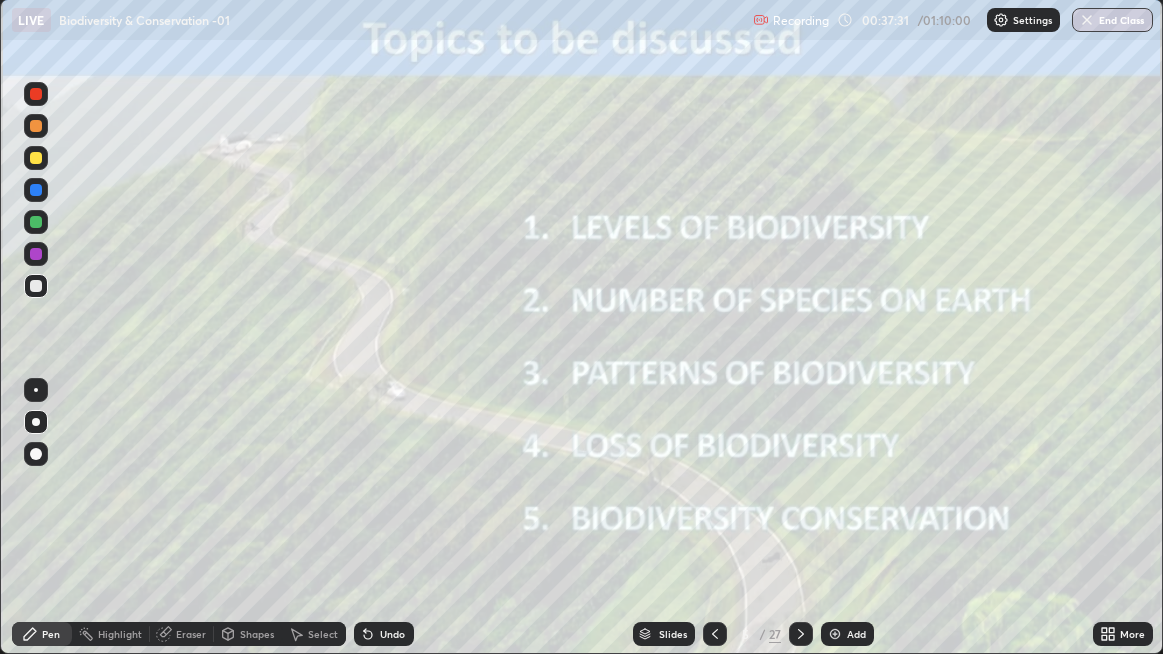 click 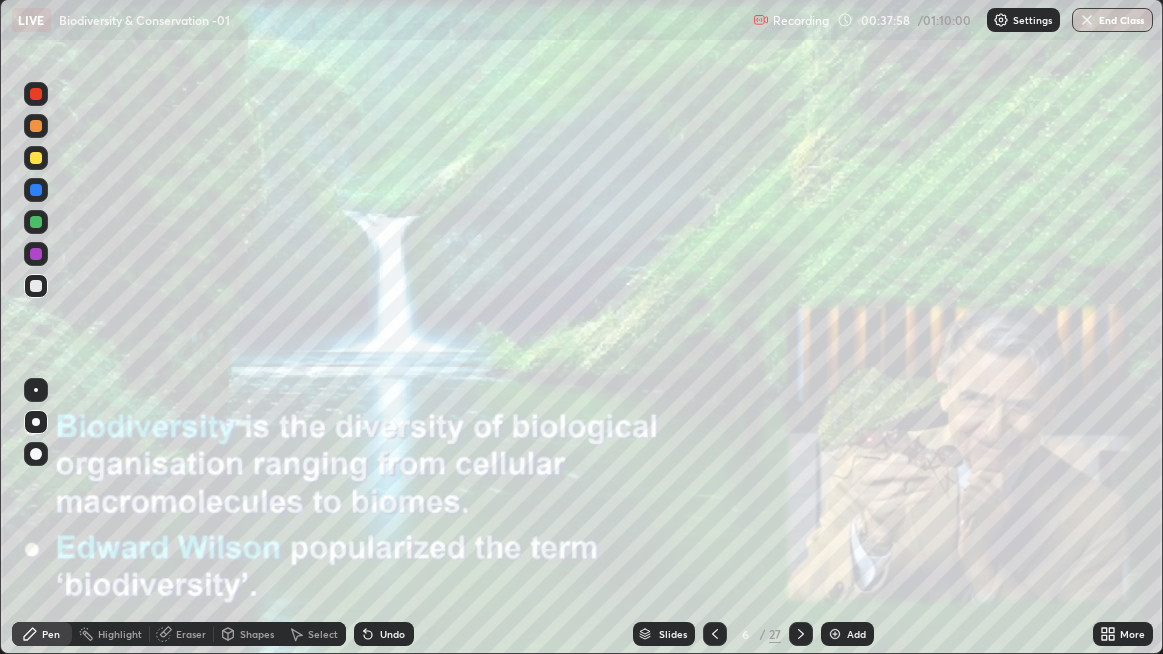 click 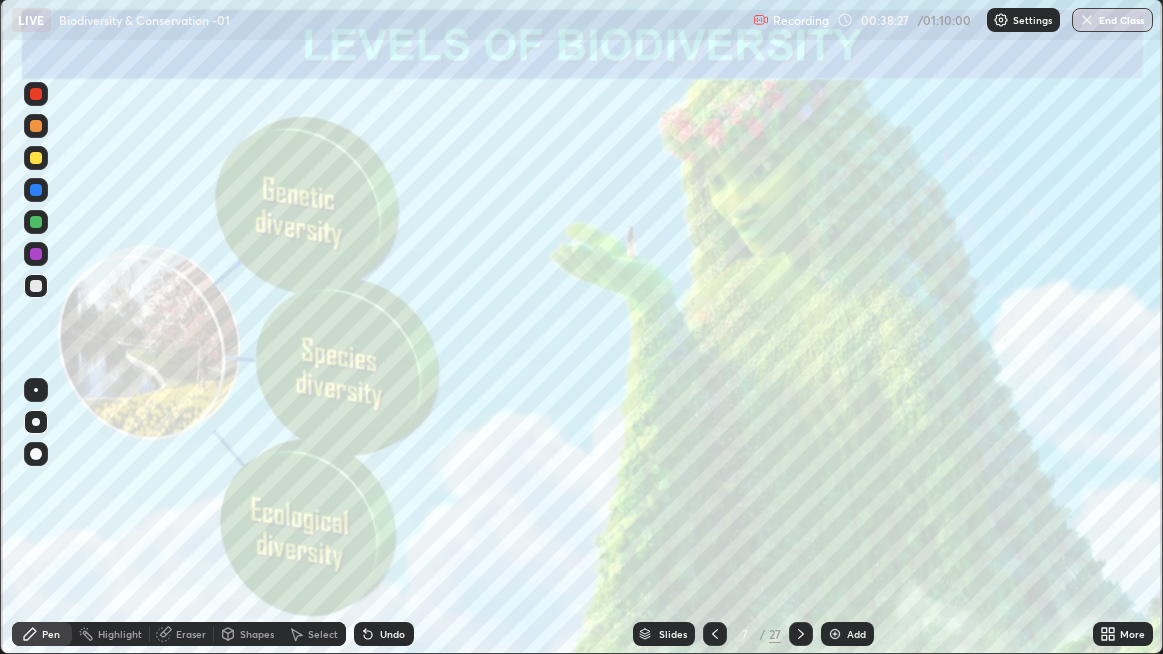 click on "Pen" at bounding box center (51, 634) 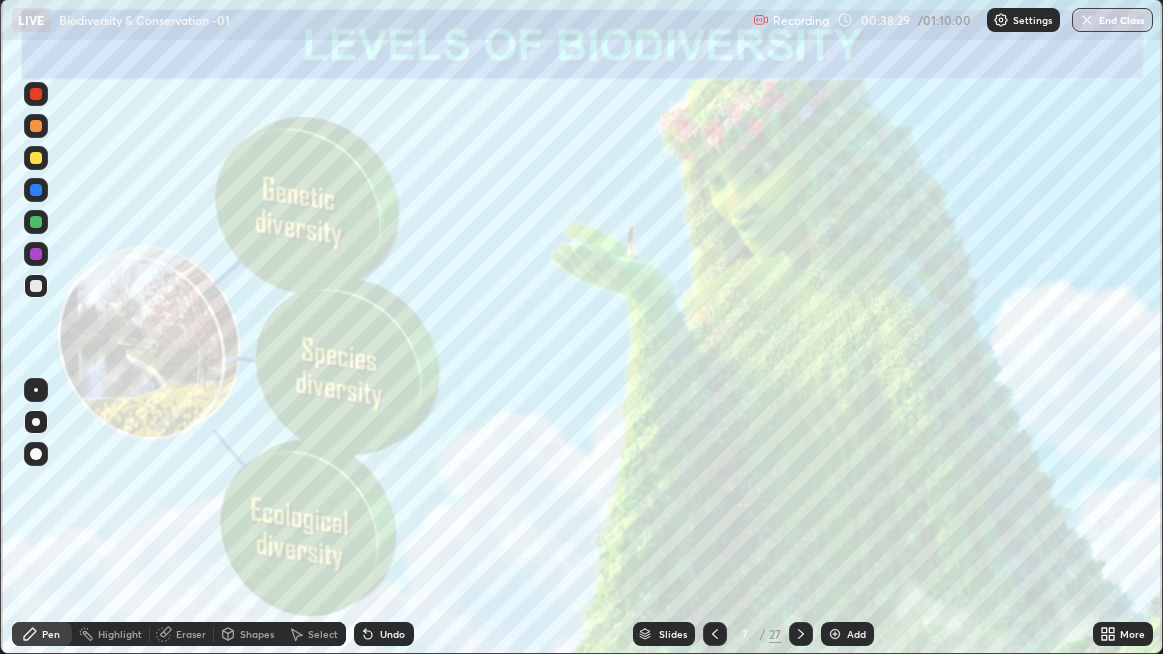click at bounding box center [36, 254] 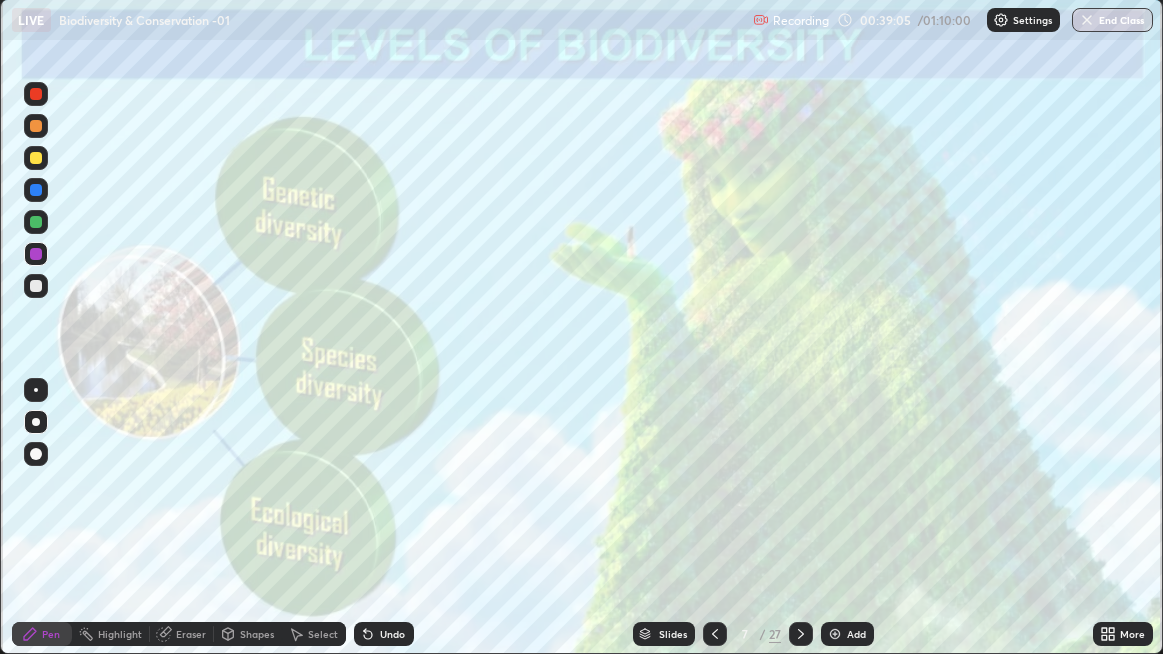 click 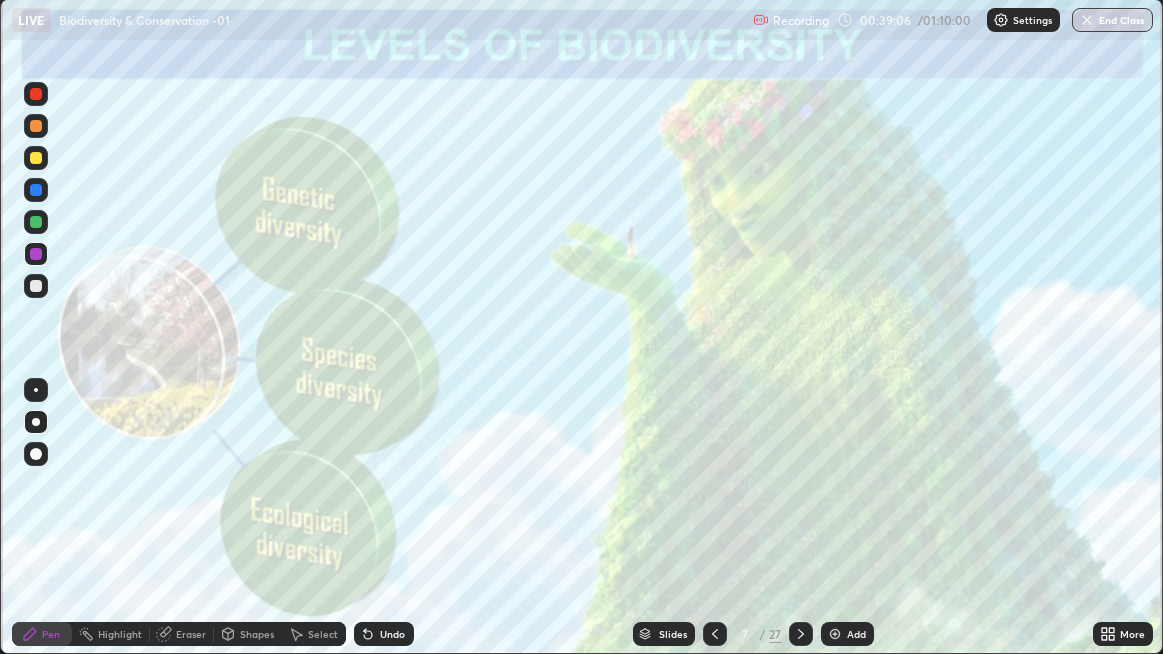 click on "Undo" at bounding box center (392, 634) 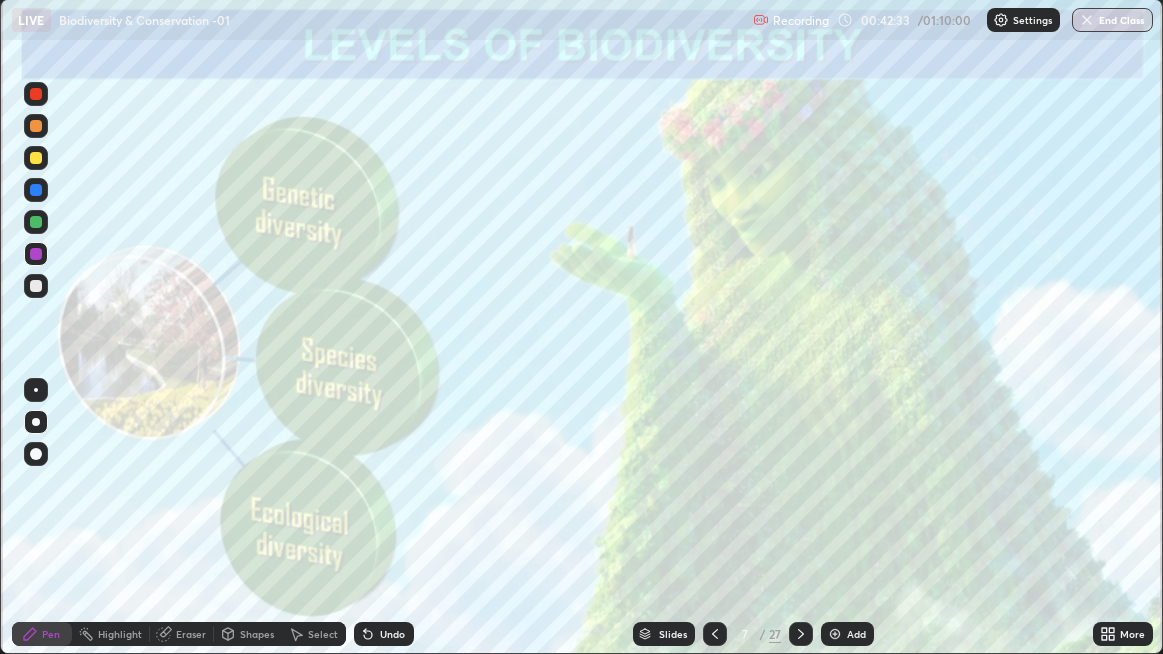 click 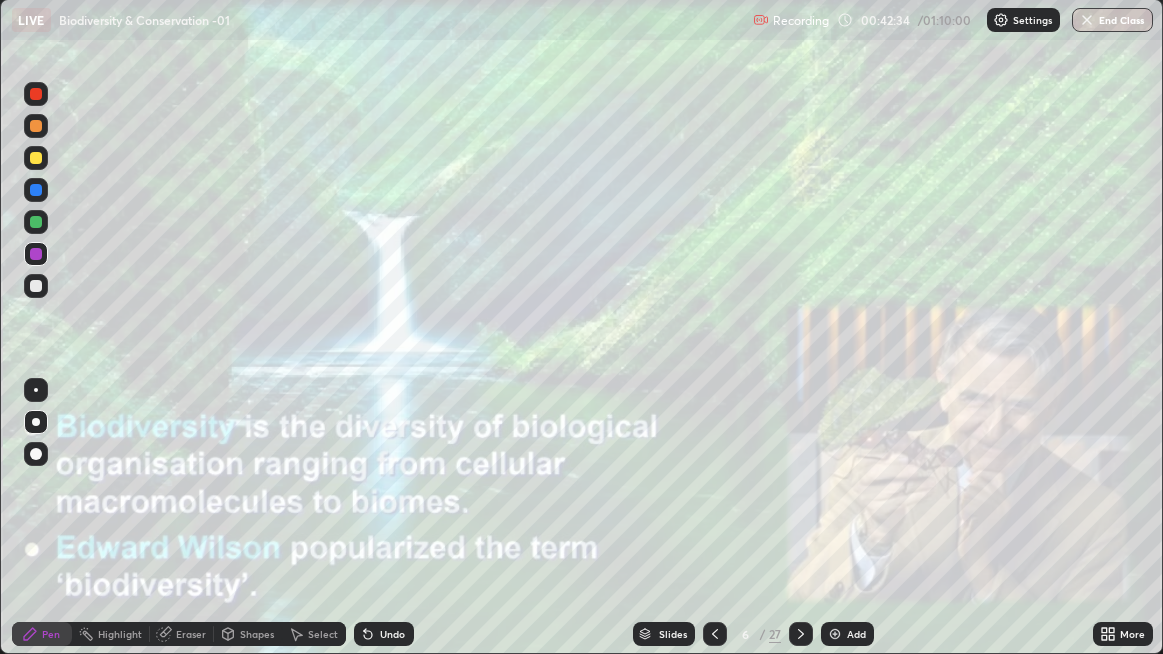 click 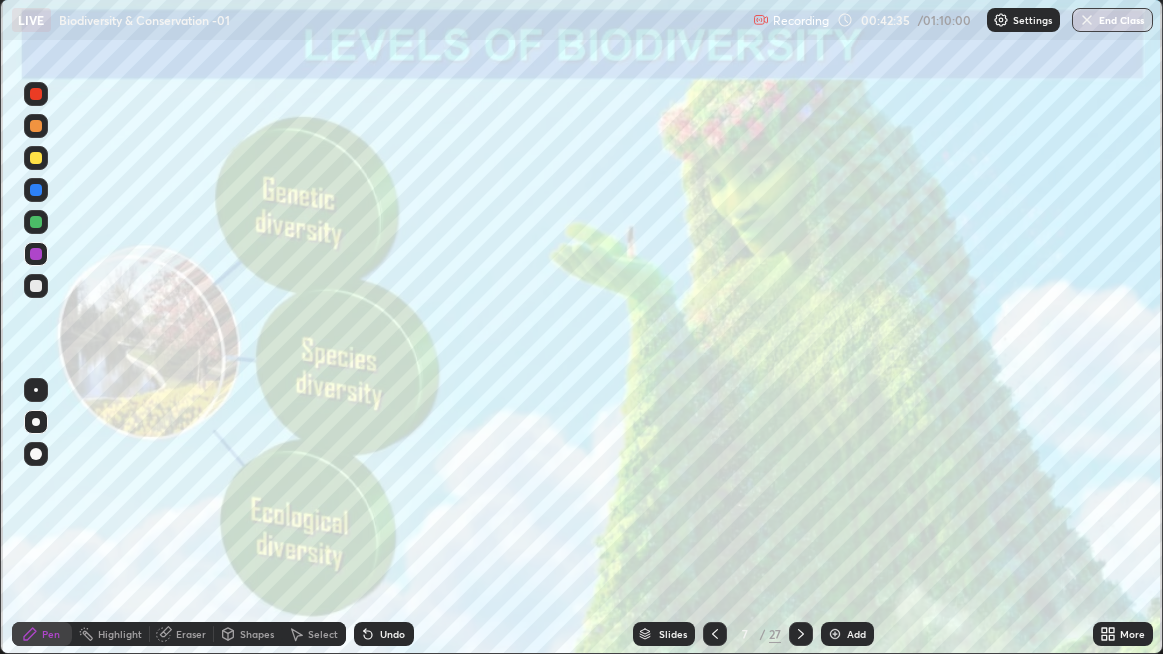 click on "Add" at bounding box center [847, 634] 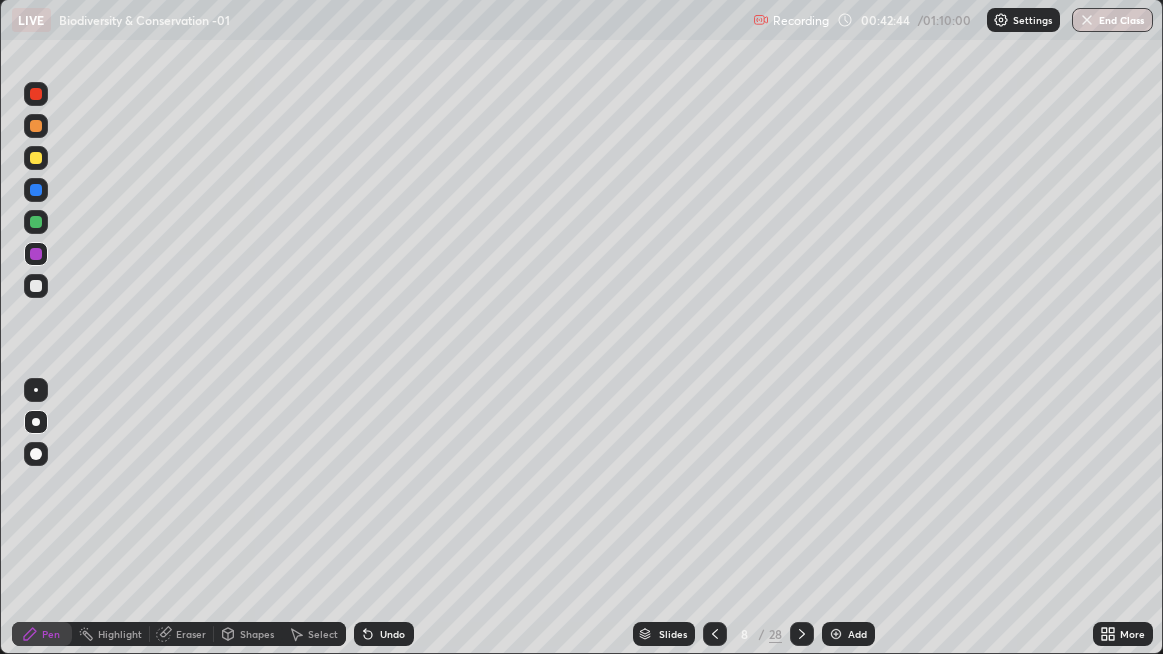 click at bounding box center (36, 222) 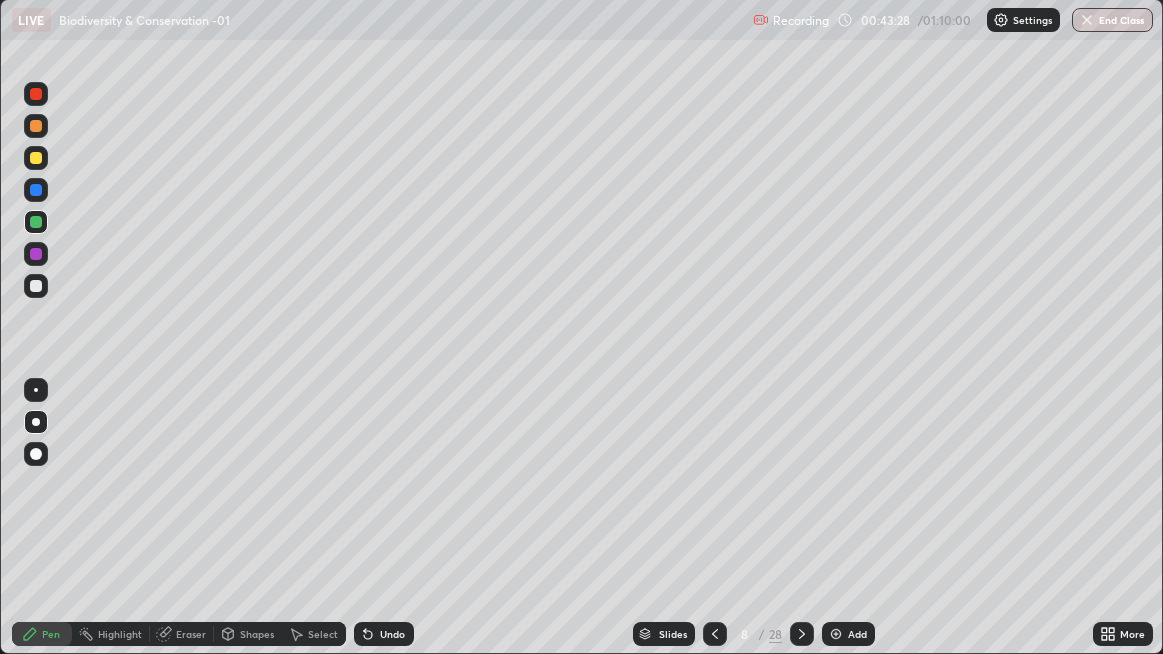 click 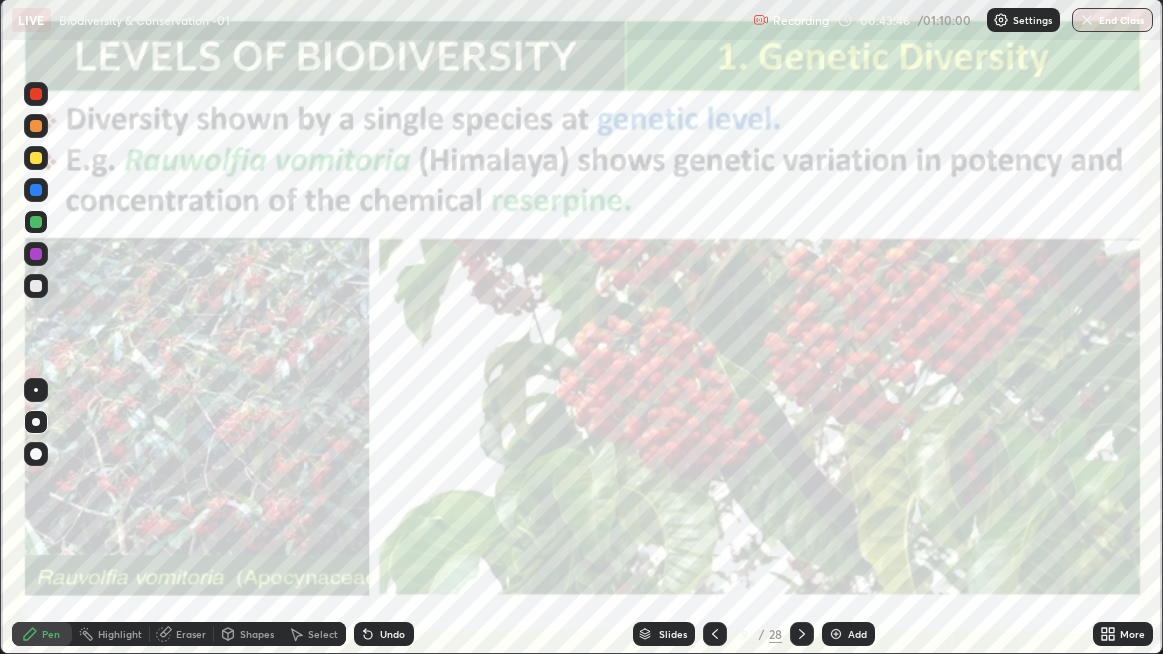 click on "Highlight" at bounding box center [120, 634] 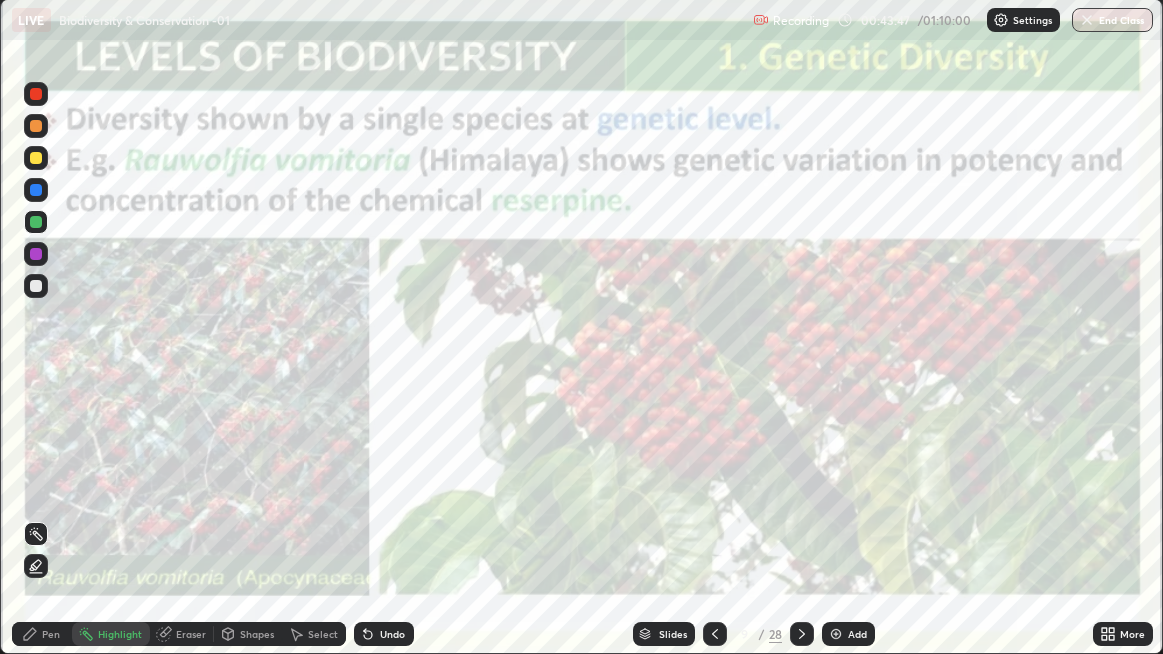 click on "Pen" at bounding box center [51, 634] 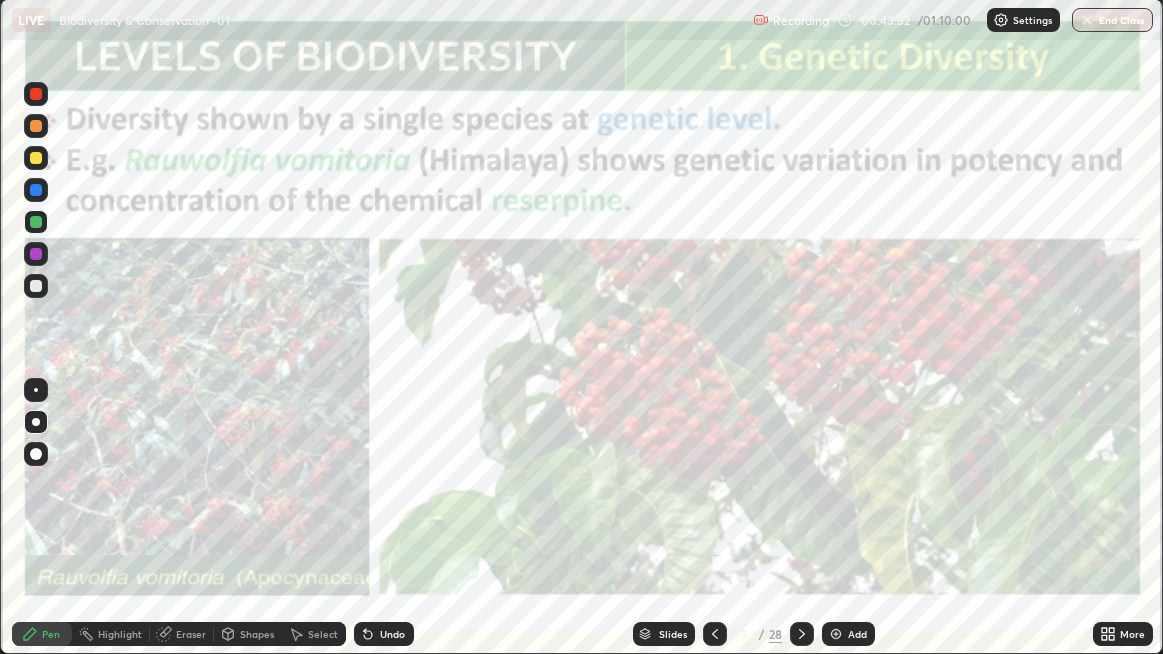 click at bounding box center (36, 126) 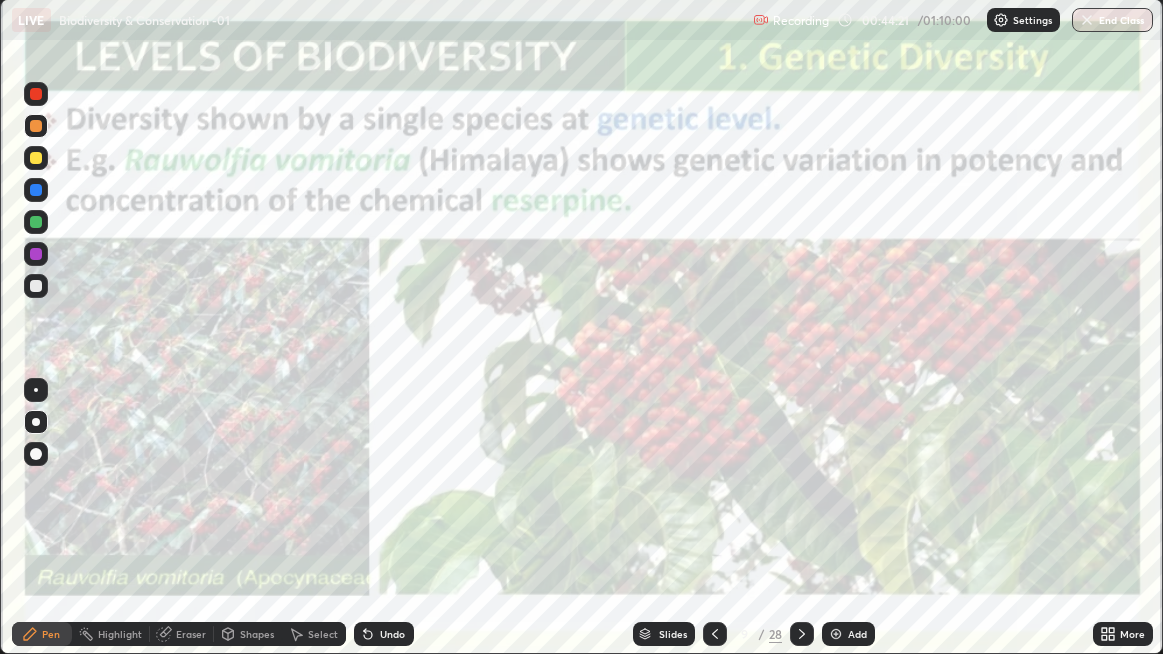 click 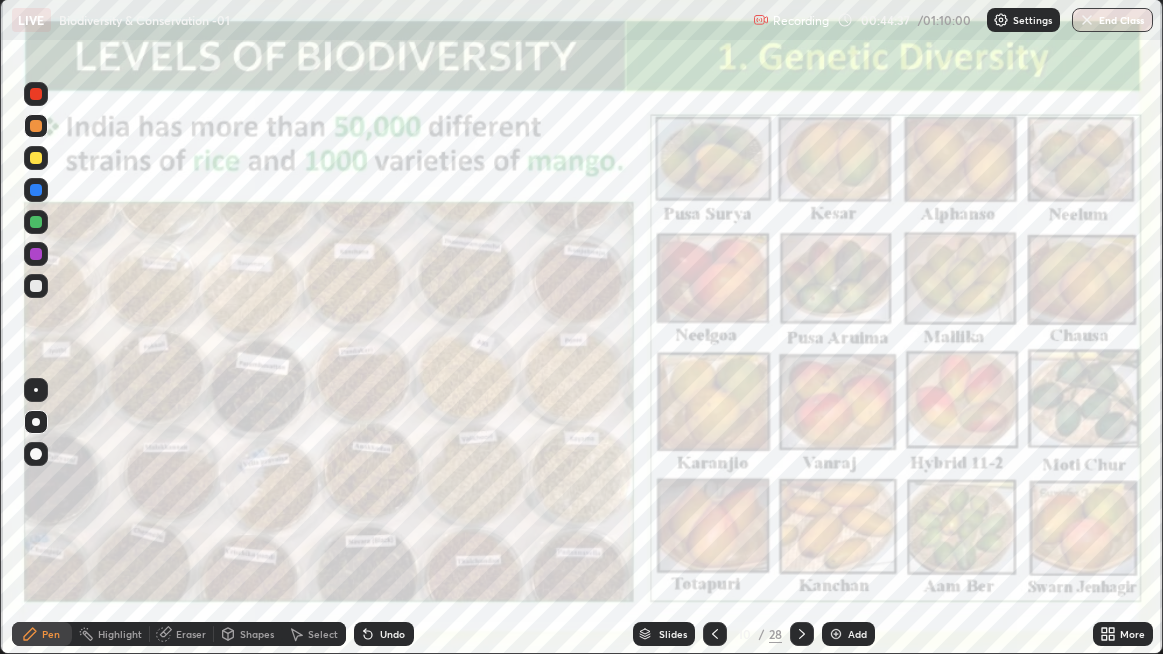 click 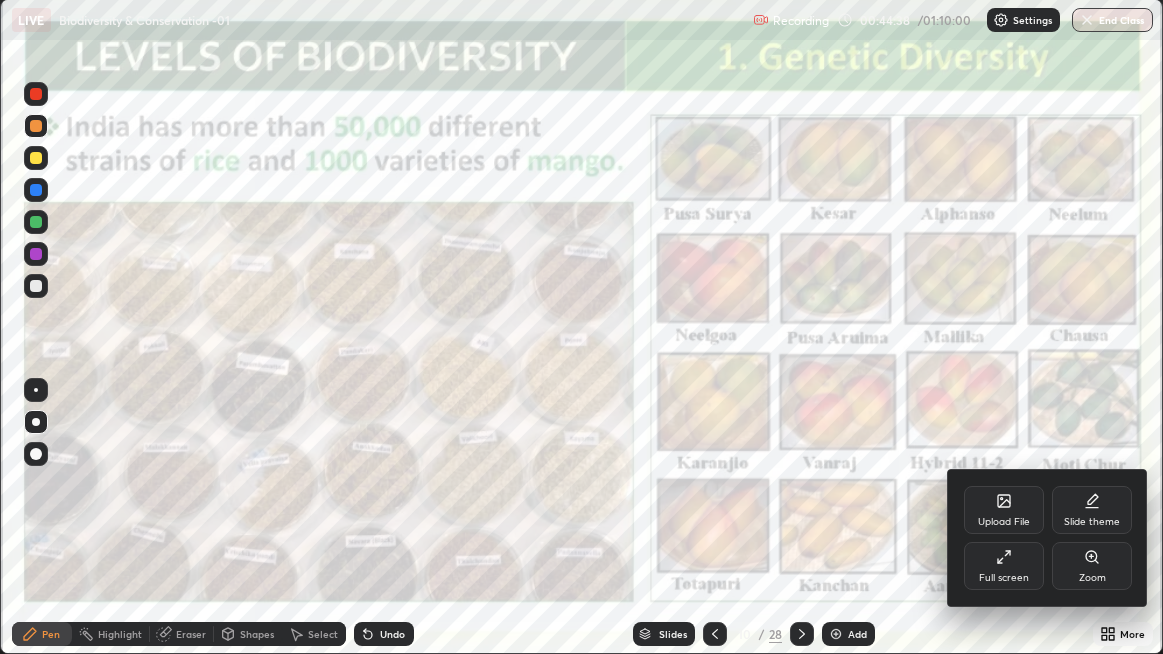 click 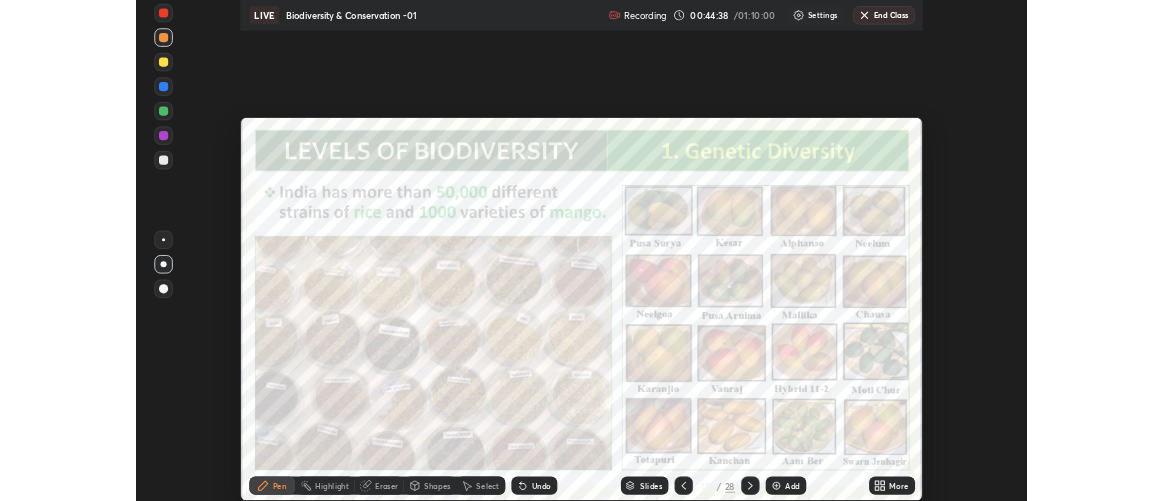 scroll, scrollTop: 500, scrollLeft: 1163, axis: both 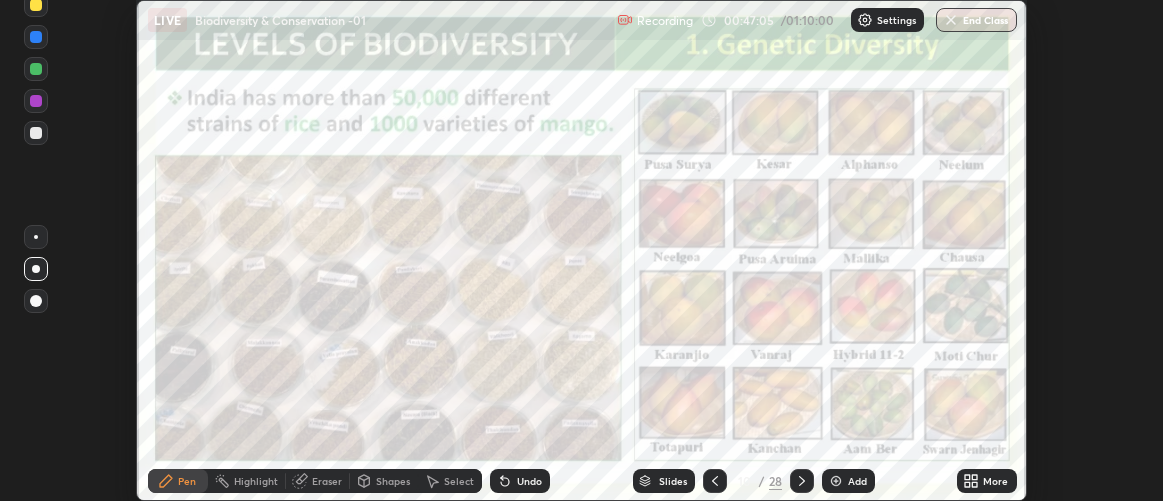 click 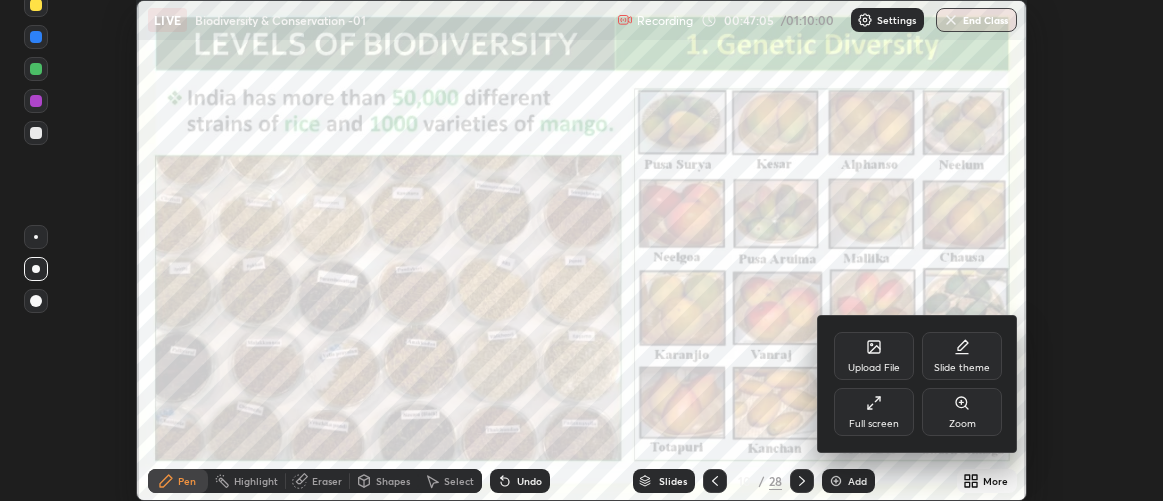 click on "Full screen" at bounding box center [874, 424] 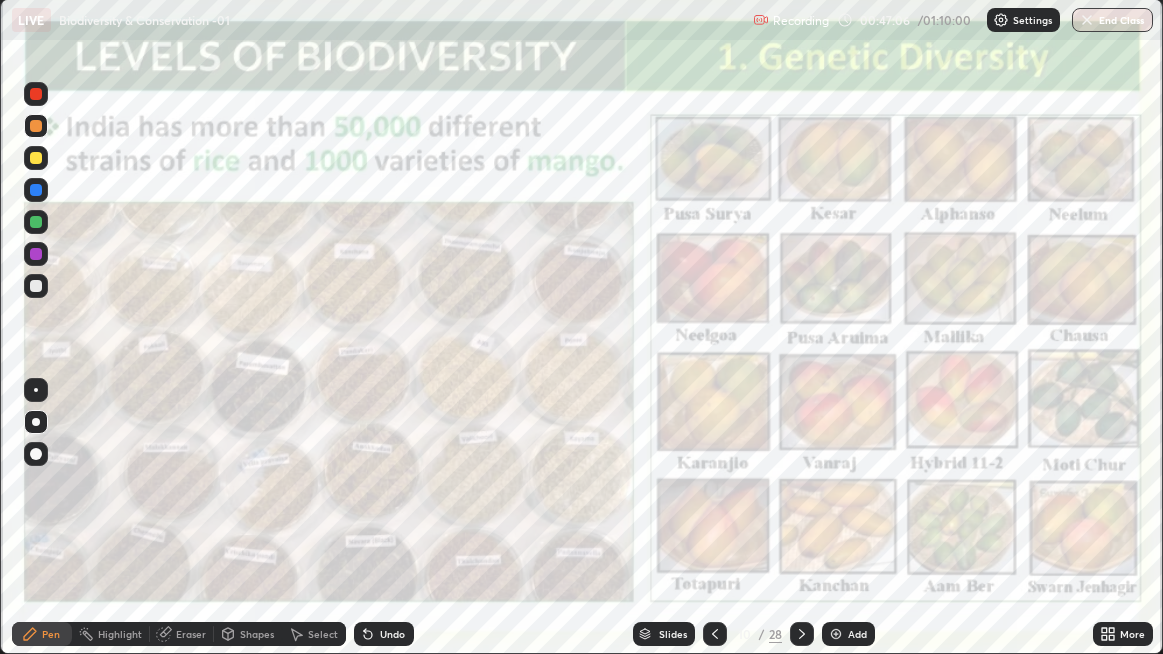 scroll, scrollTop: 99345, scrollLeft: 98836, axis: both 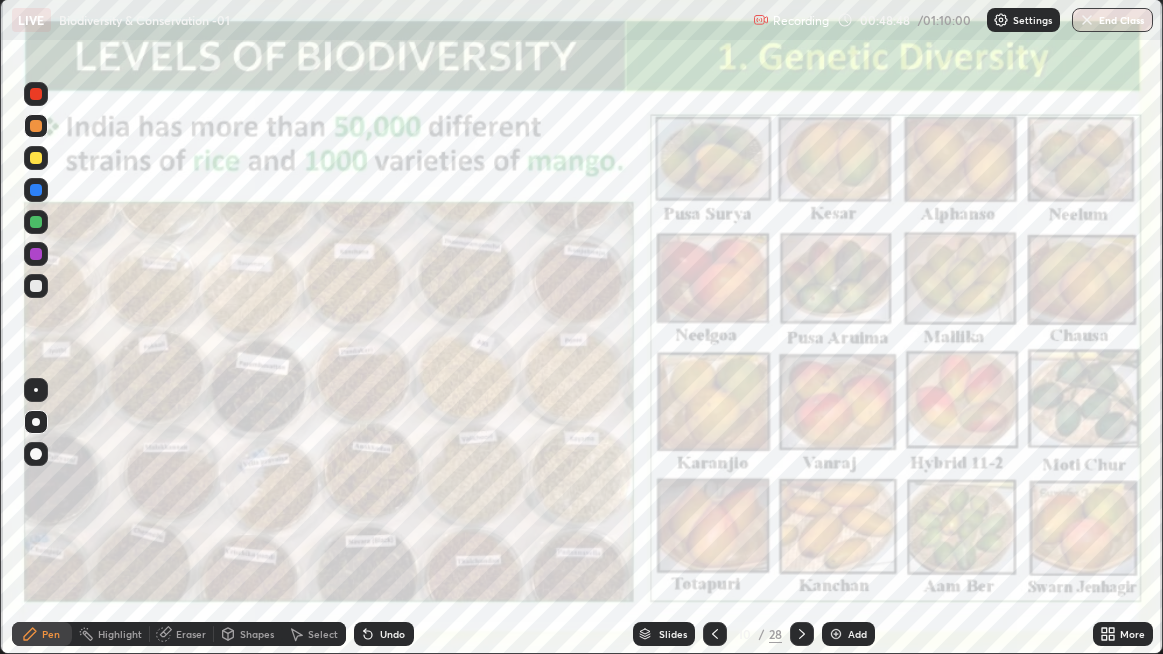 click 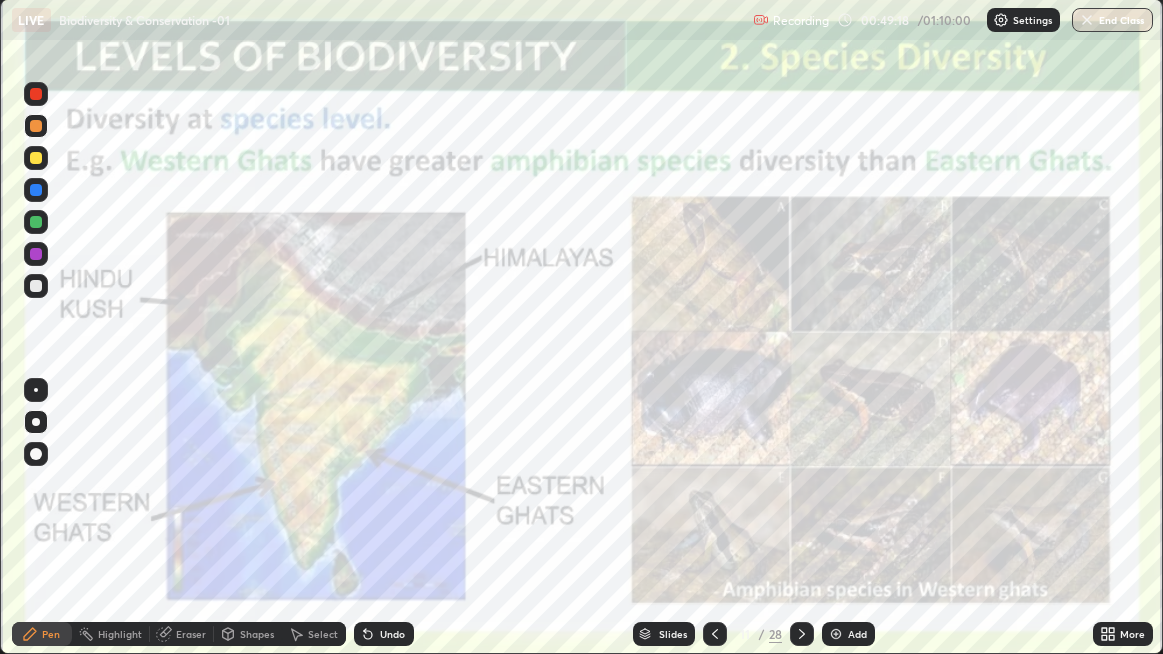 click at bounding box center [36, 254] 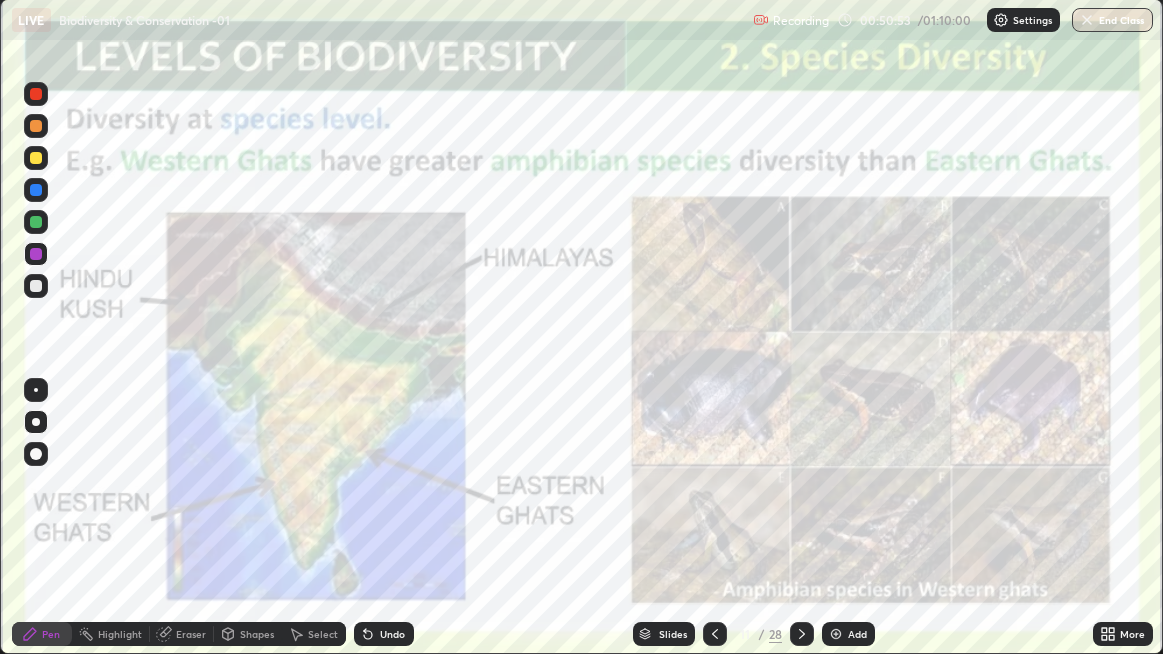 click 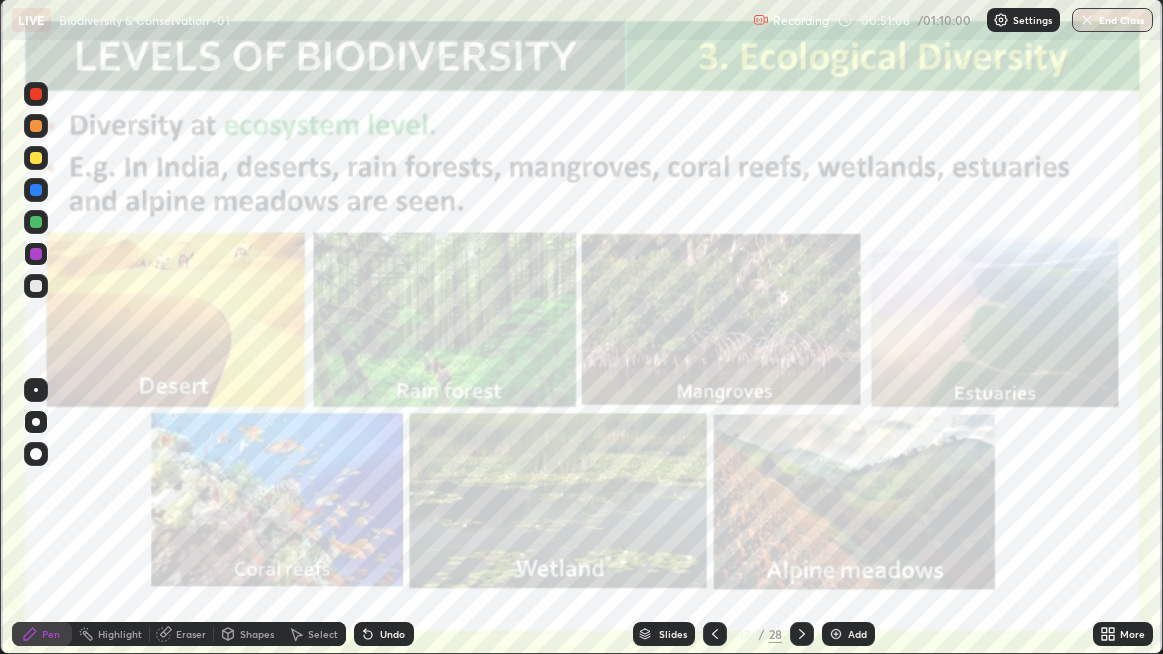 click at bounding box center (836, 634) 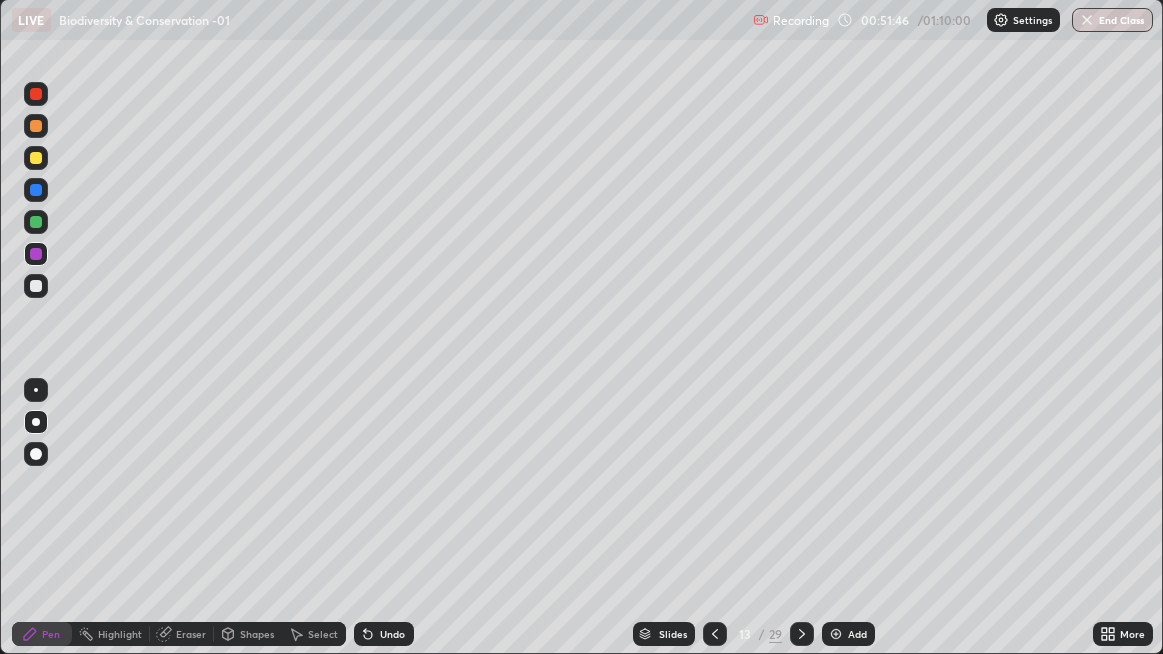 click 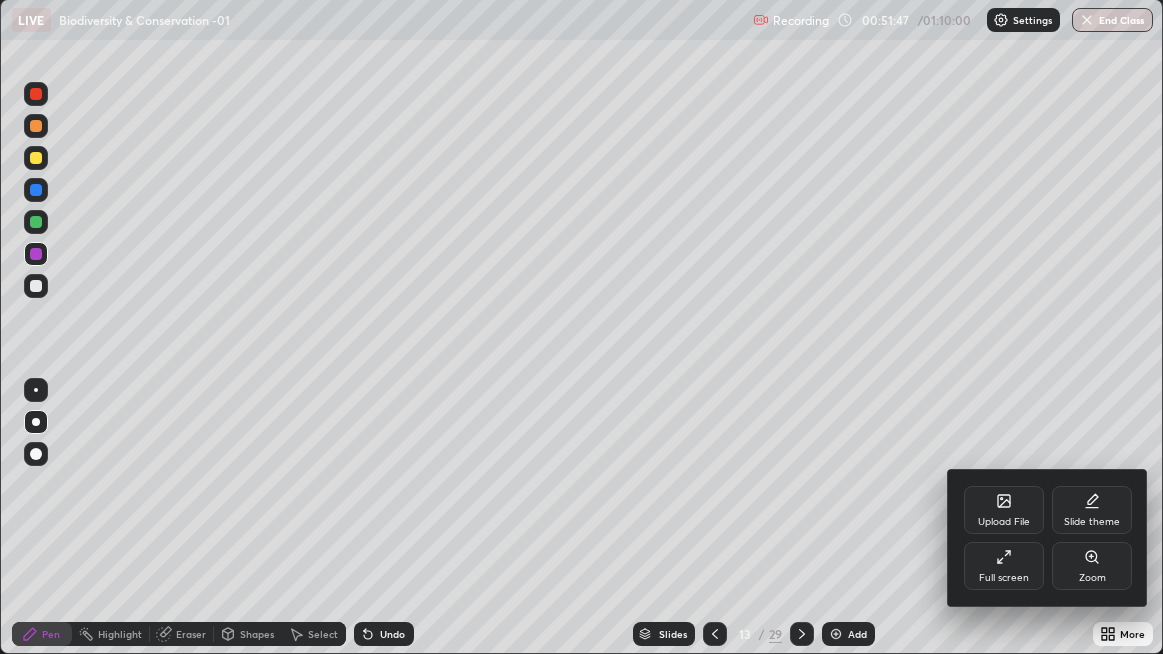 click on "Full screen" at bounding box center [1004, 578] 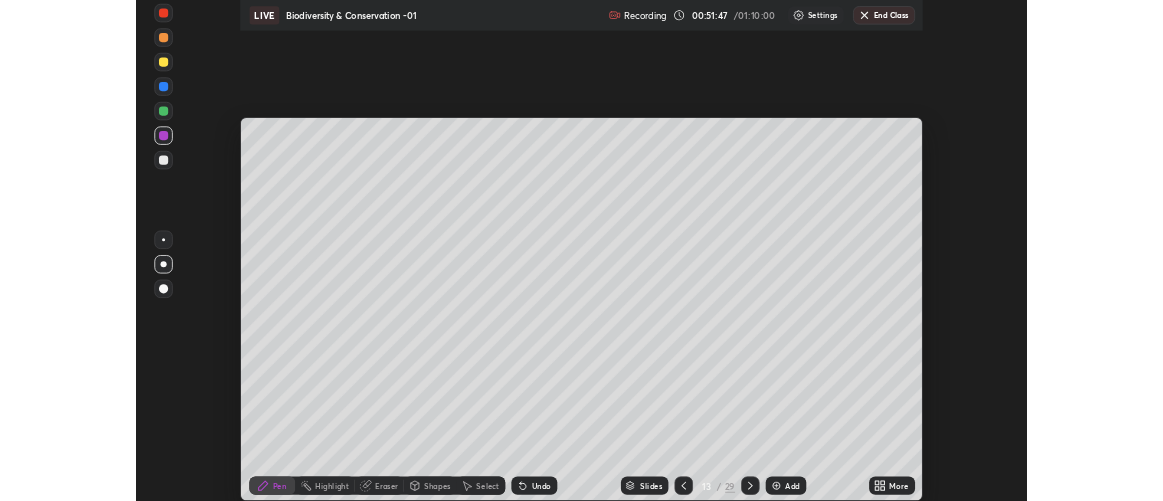 scroll, scrollTop: 500, scrollLeft: 1163, axis: both 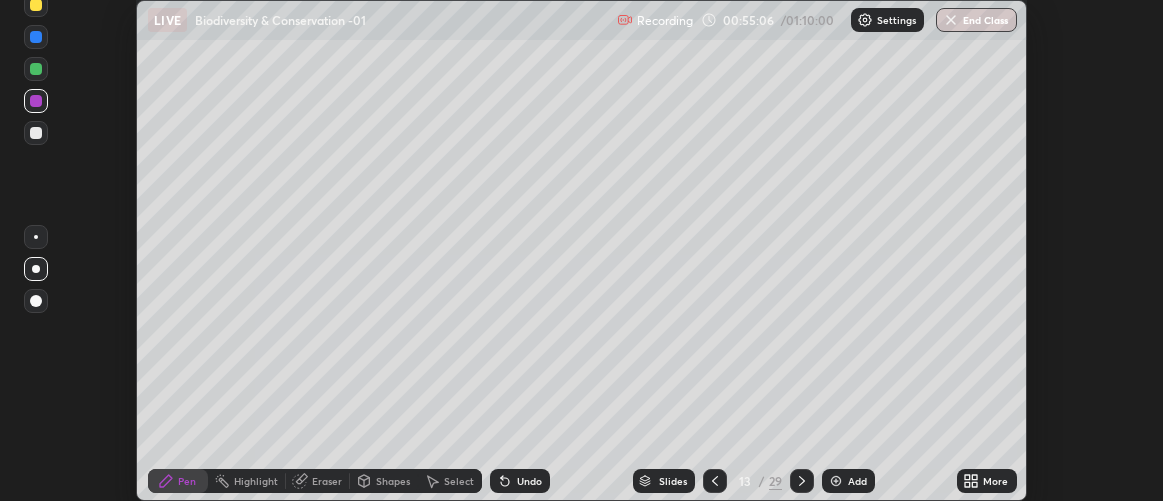 click 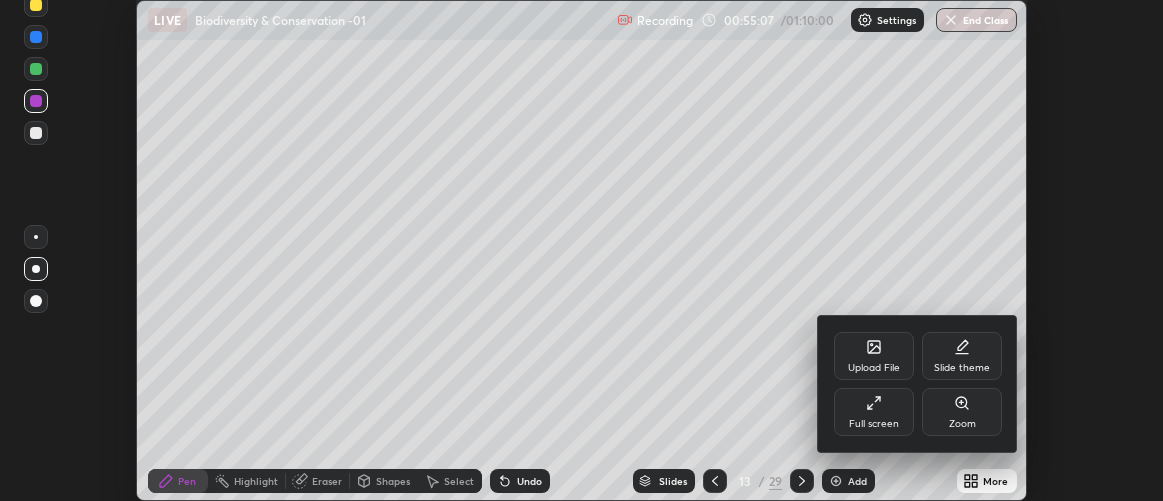 click on "Full screen" at bounding box center [874, 412] 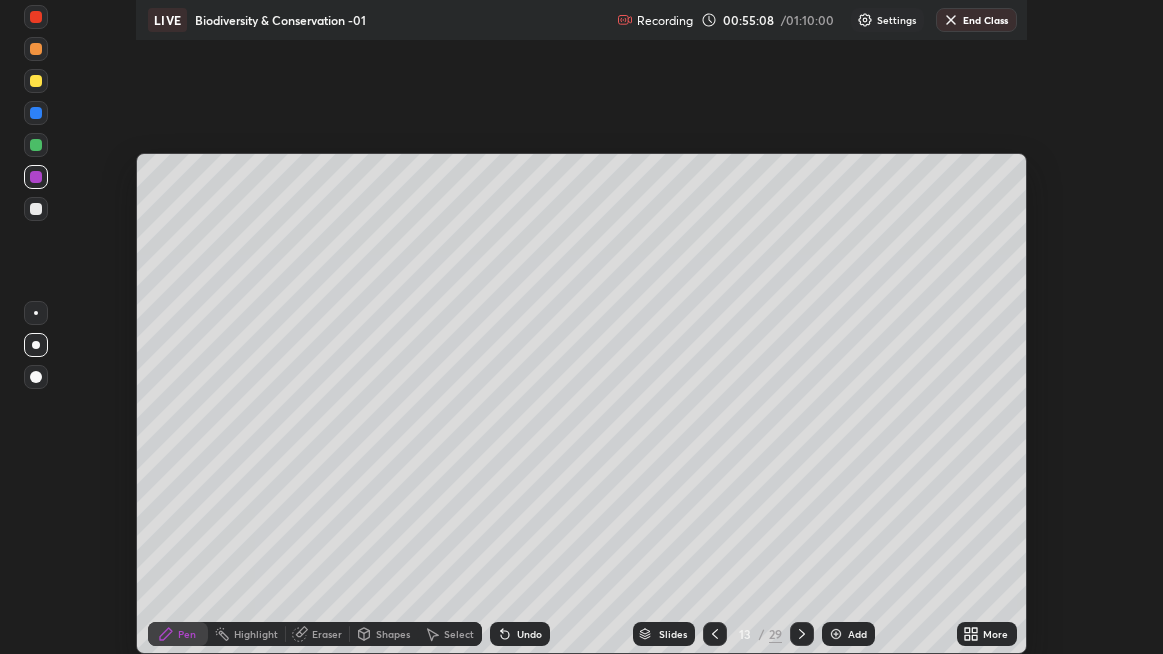 scroll, scrollTop: 99345, scrollLeft: 98836, axis: both 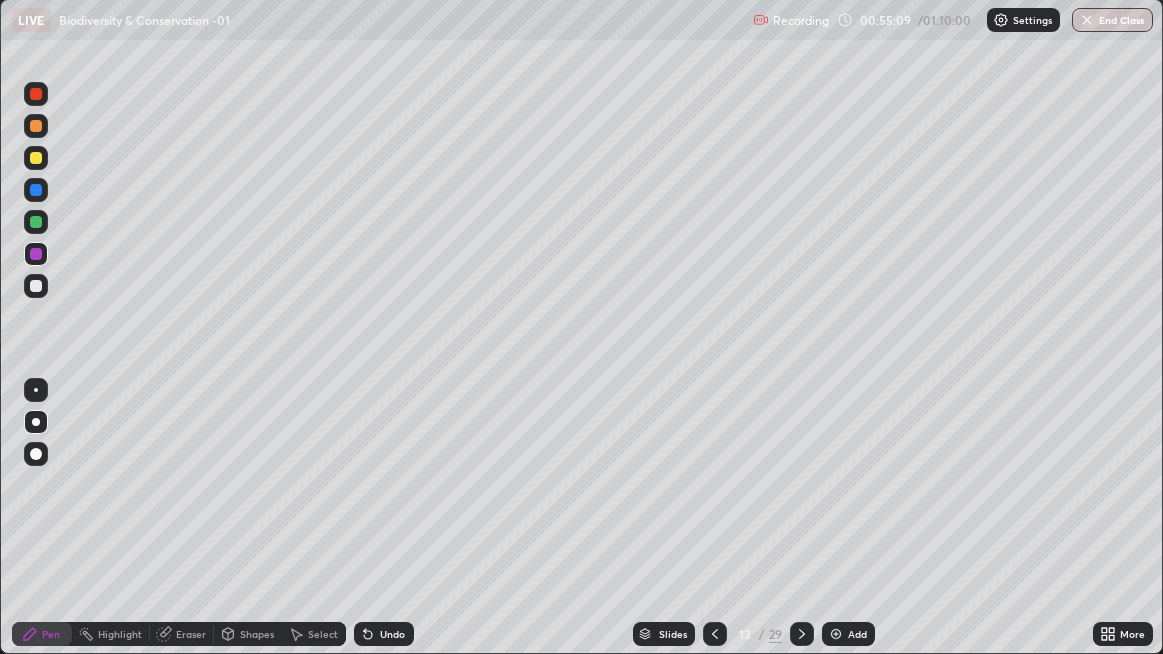 click on "Select" at bounding box center (323, 634) 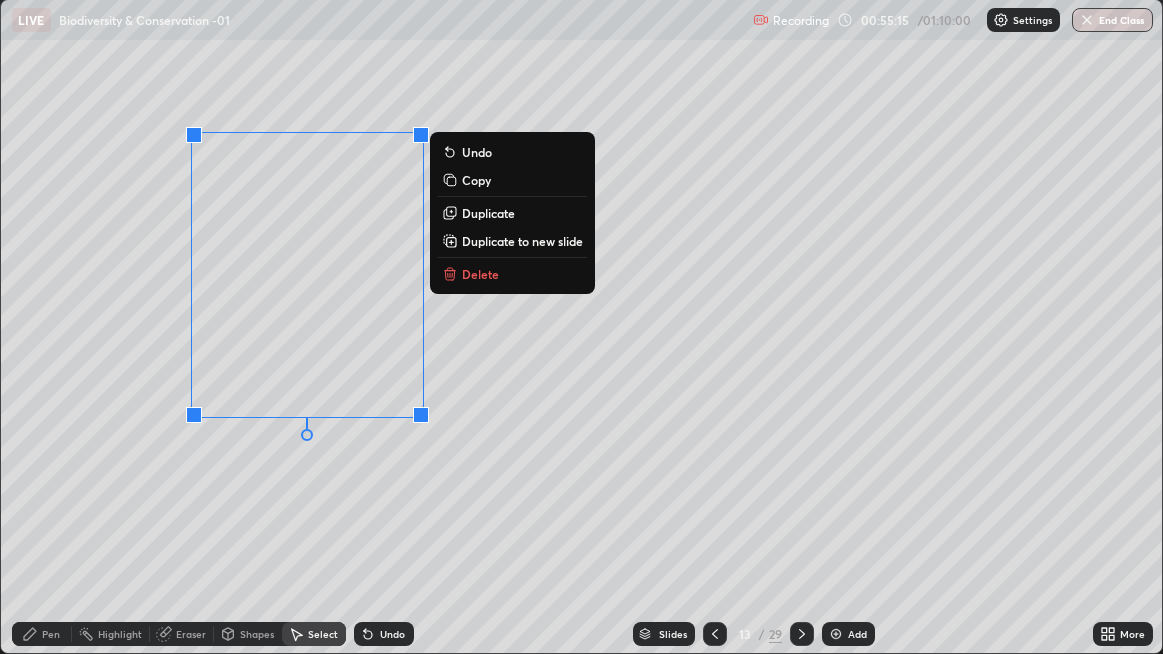 click on "0 ° Undo Copy Duplicate Duplicate to new slide Delete" at bounding box center [582, 326] 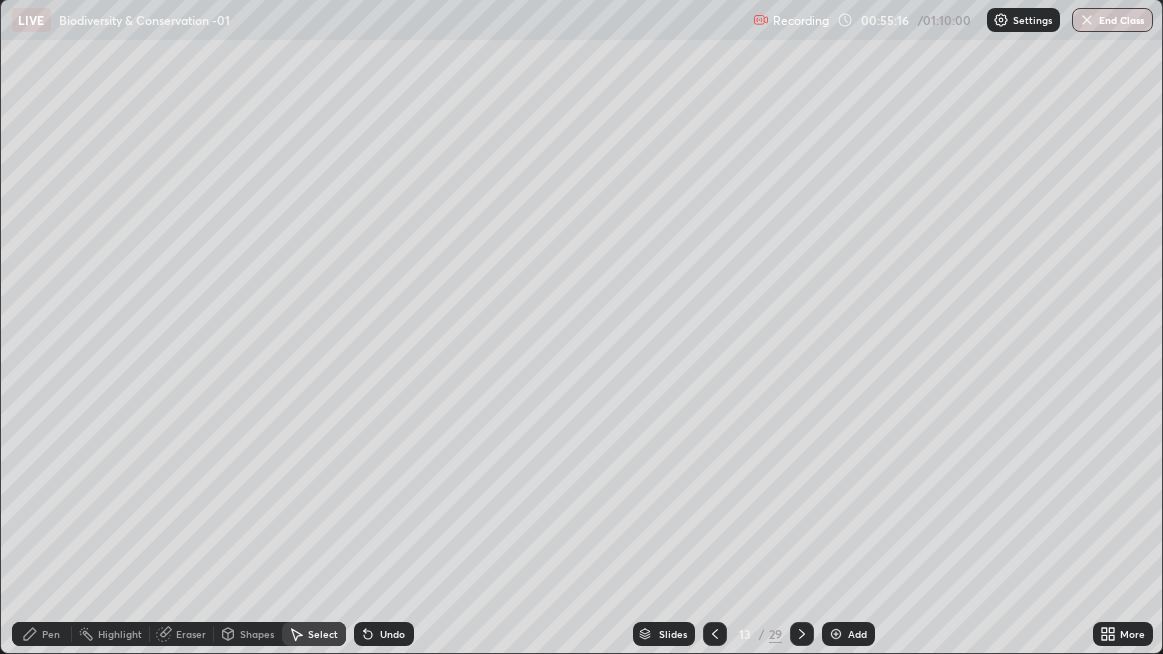click 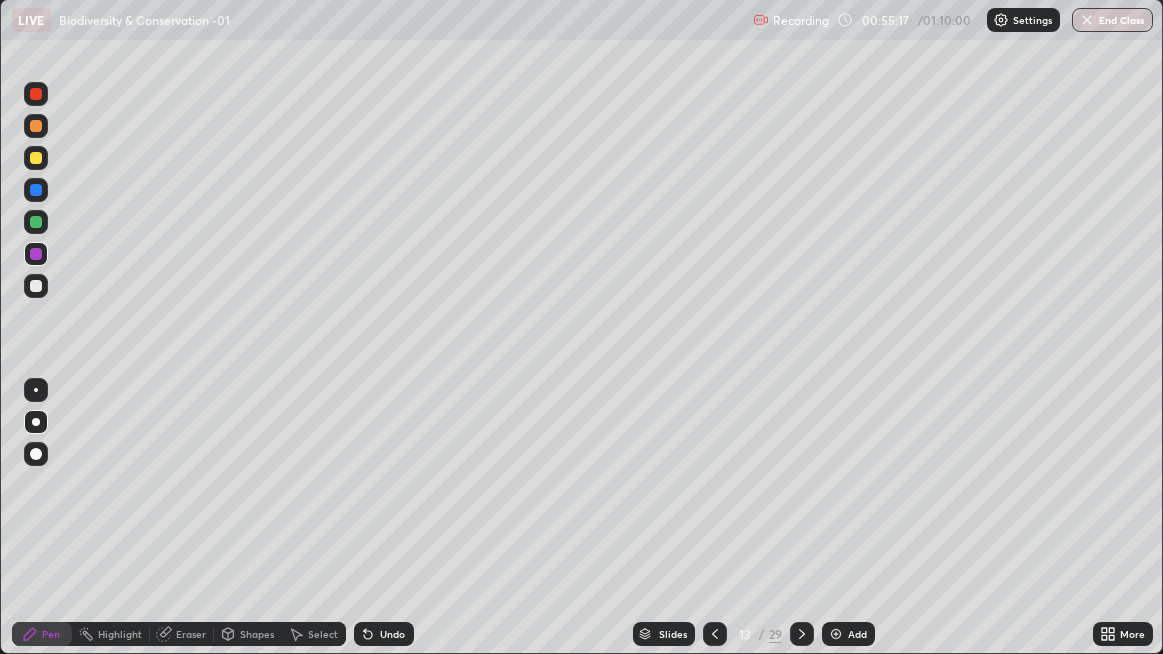 click at bounding box center (36, 286) 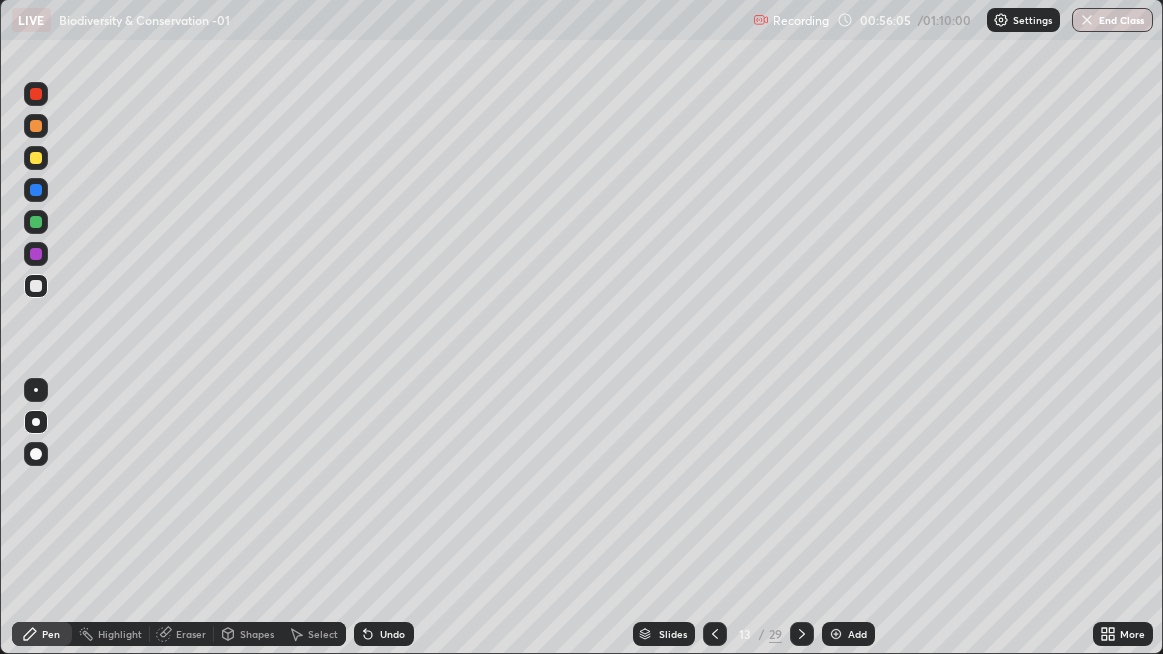 click on "Undo" at bounding box center (392, 634) 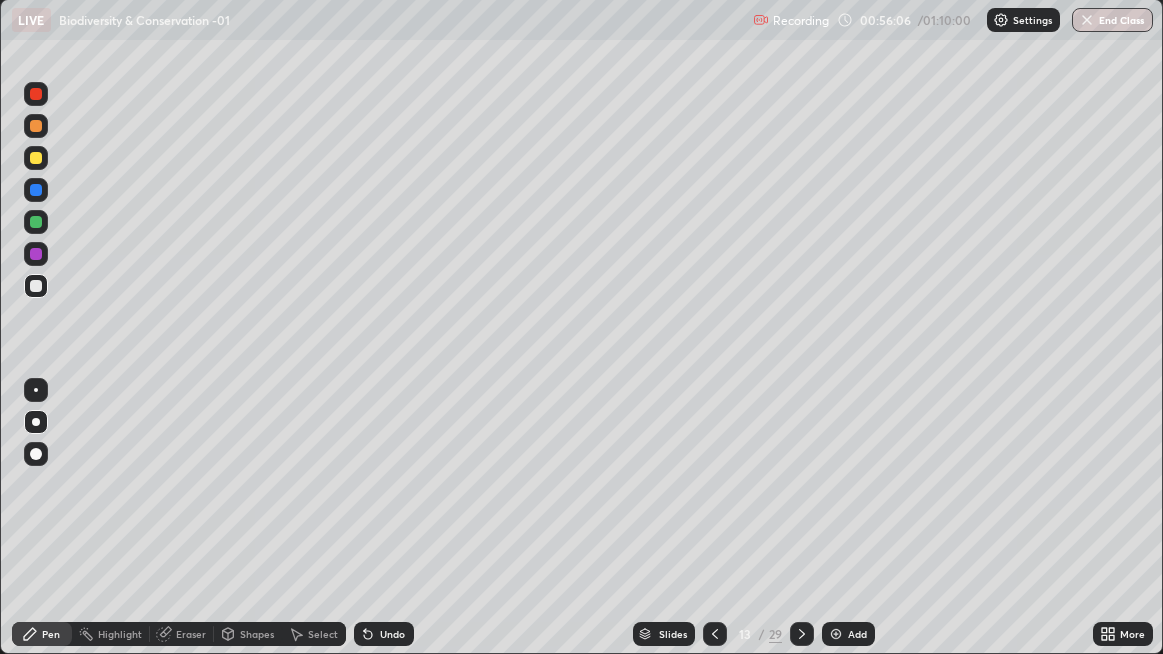 click on "Undo" at bounding box center [392, 634] 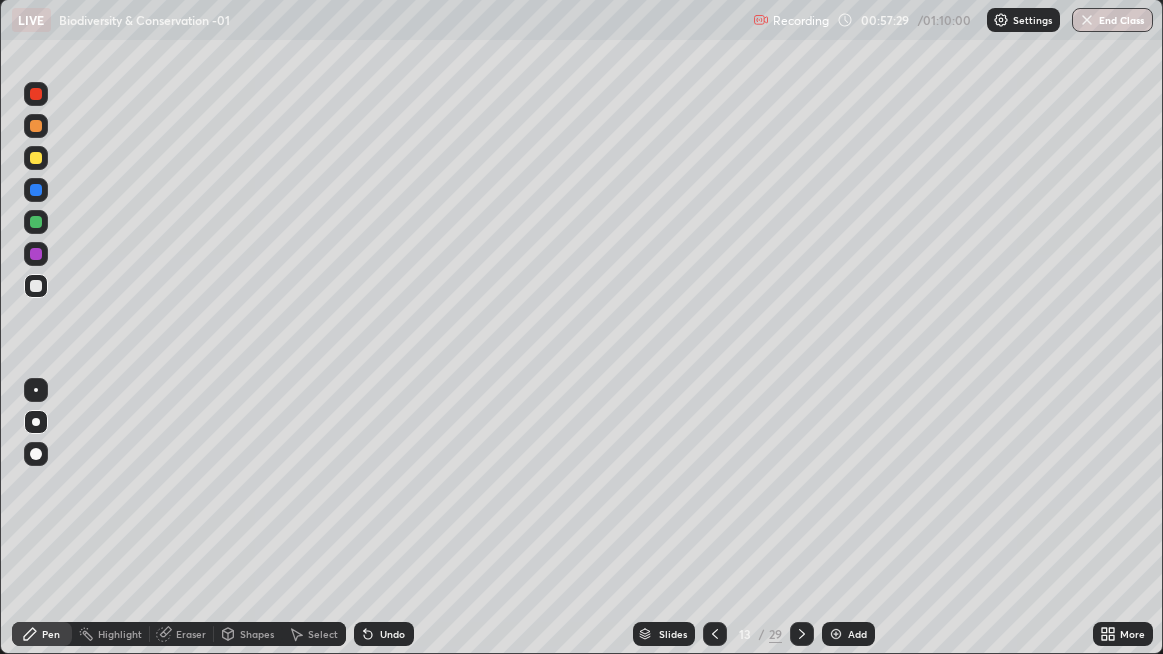 click at bounding box center (36, 286) 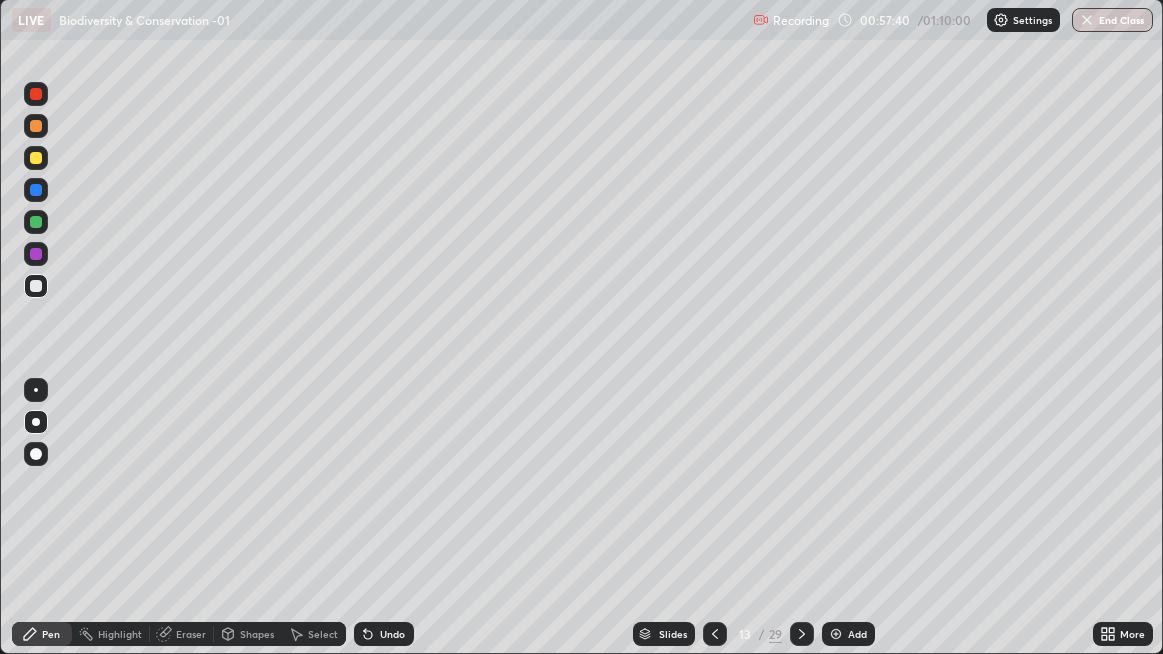 click at bounding box center (36, 190) 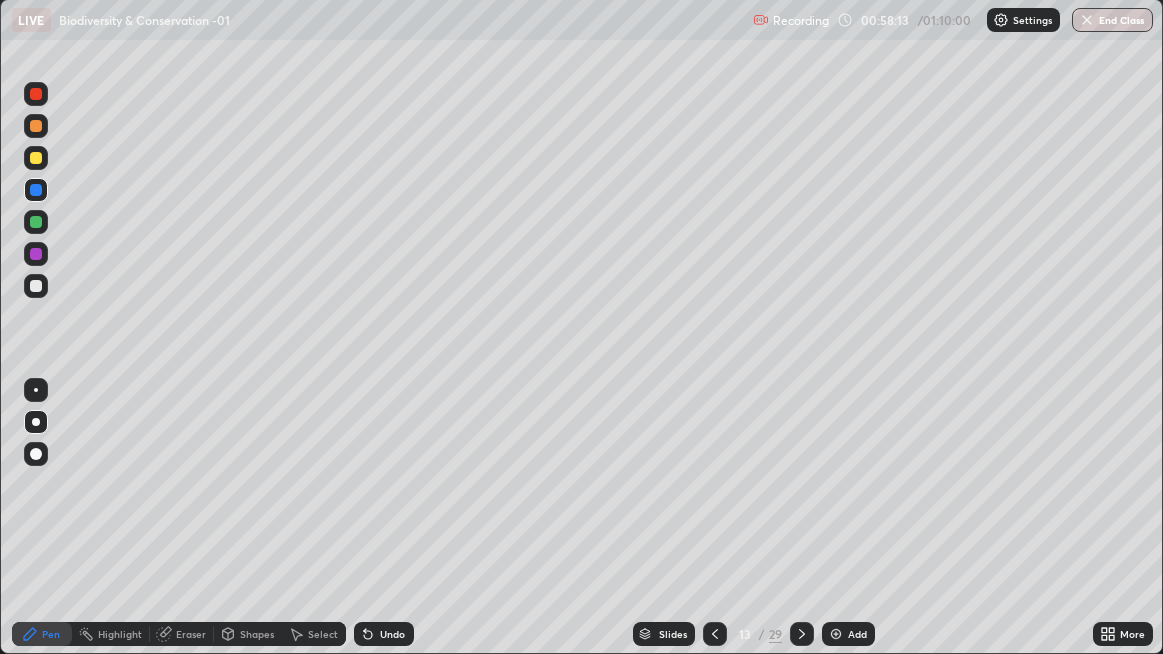 click 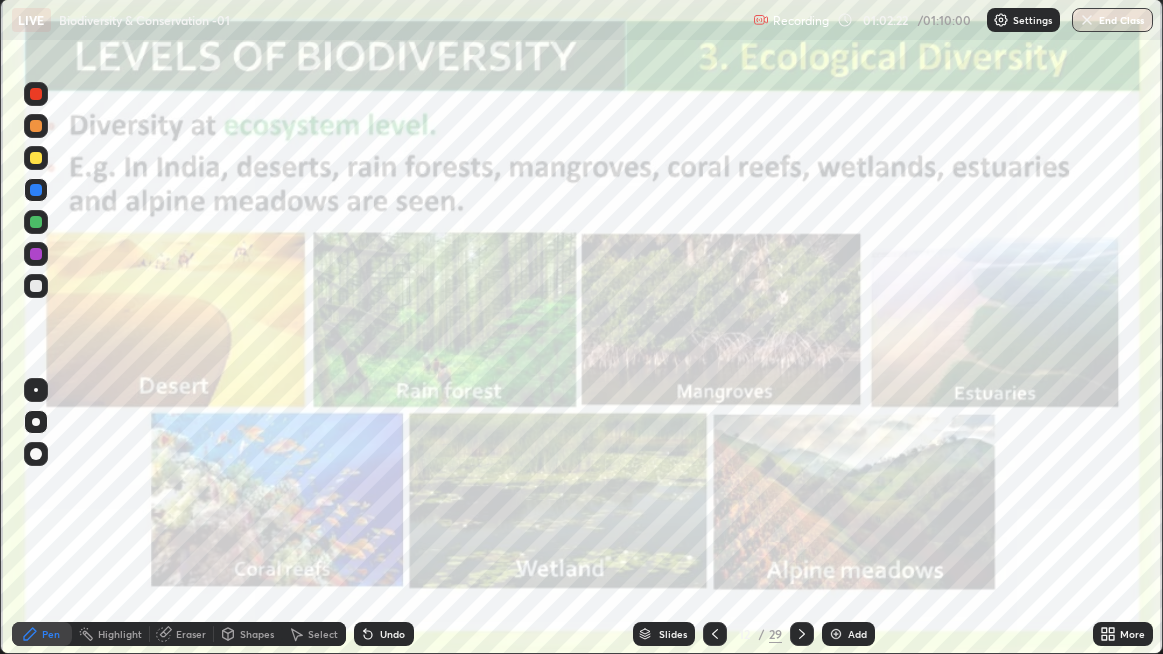 click 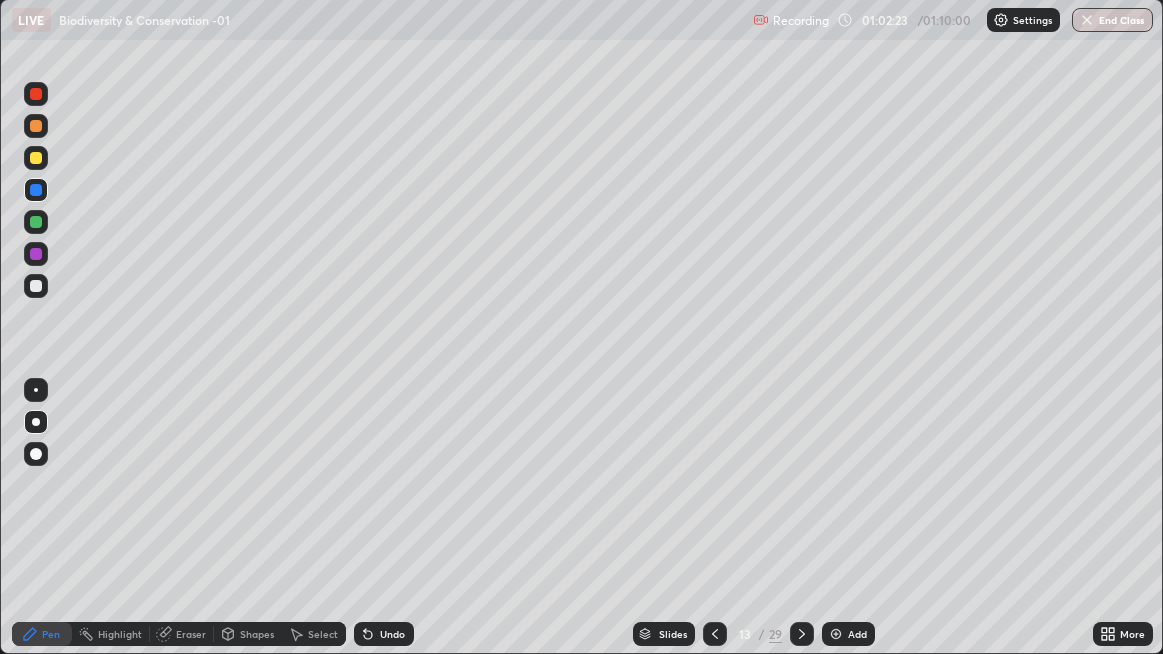 click at bounding box center (802, 634) 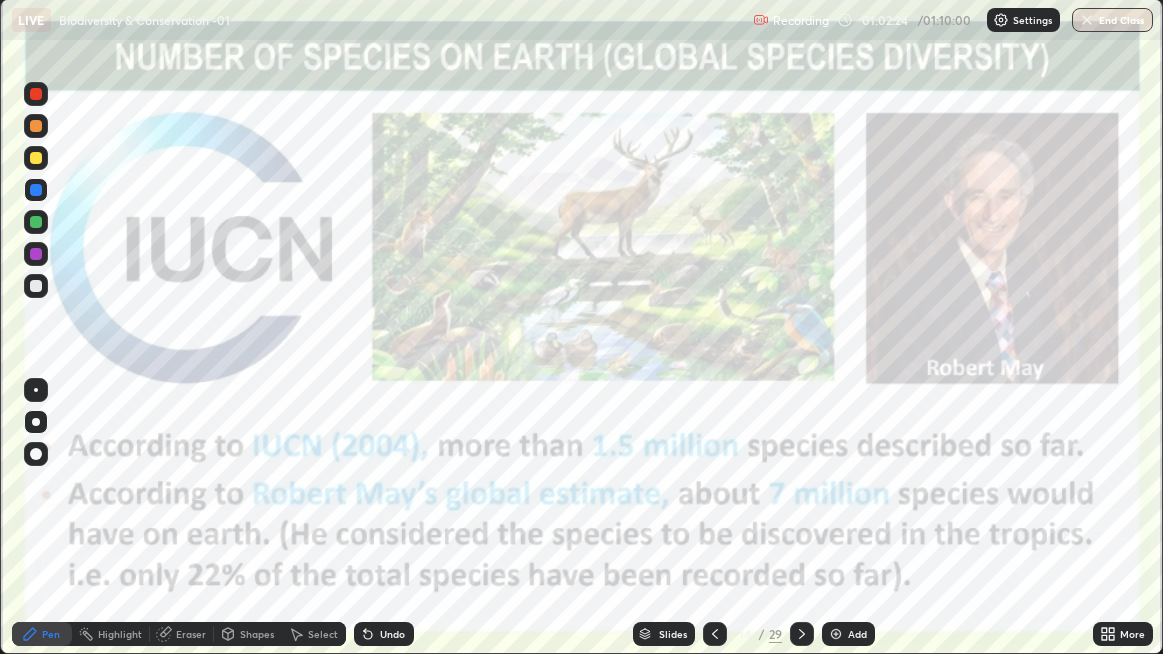 click 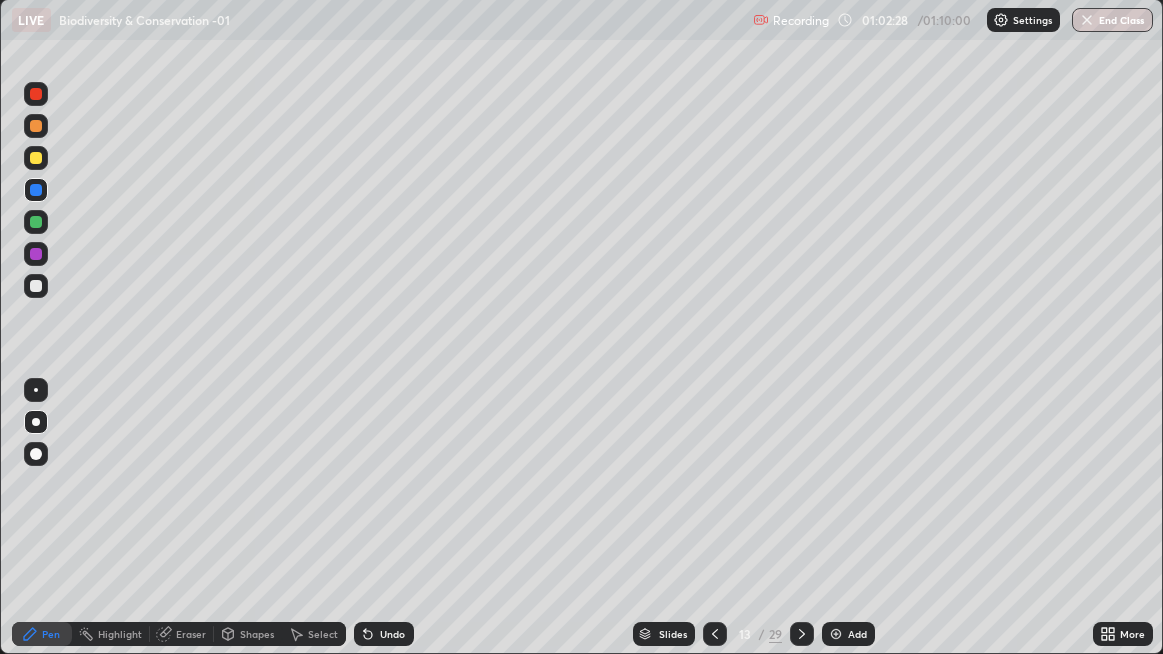 click at bounding box center (36, 222) 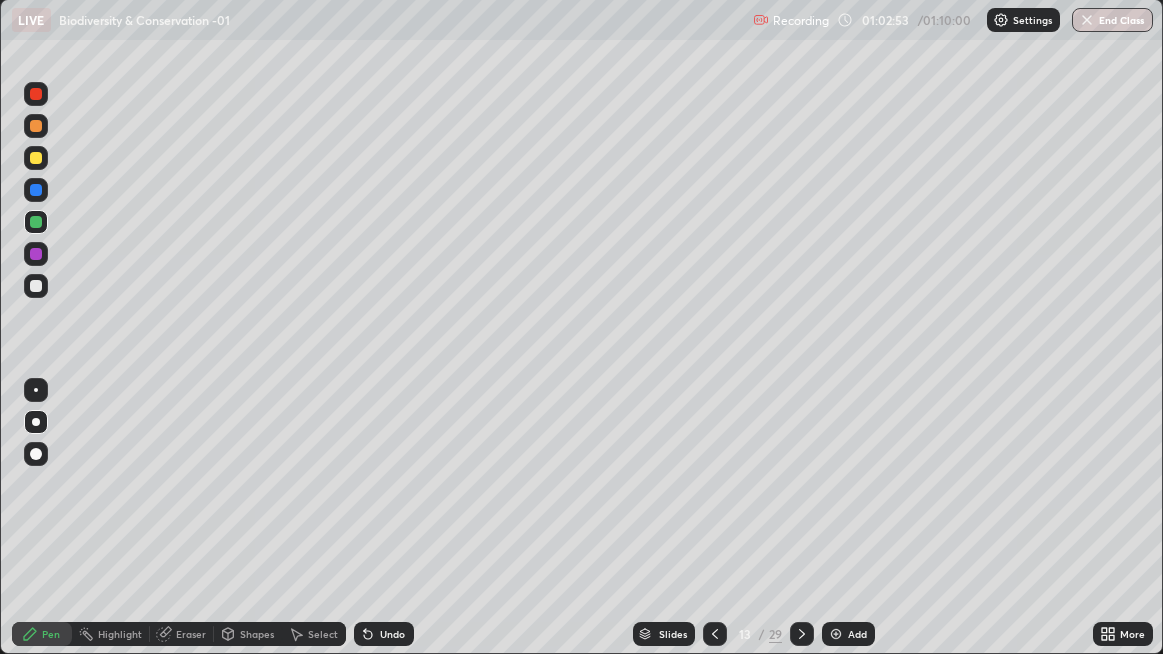 click 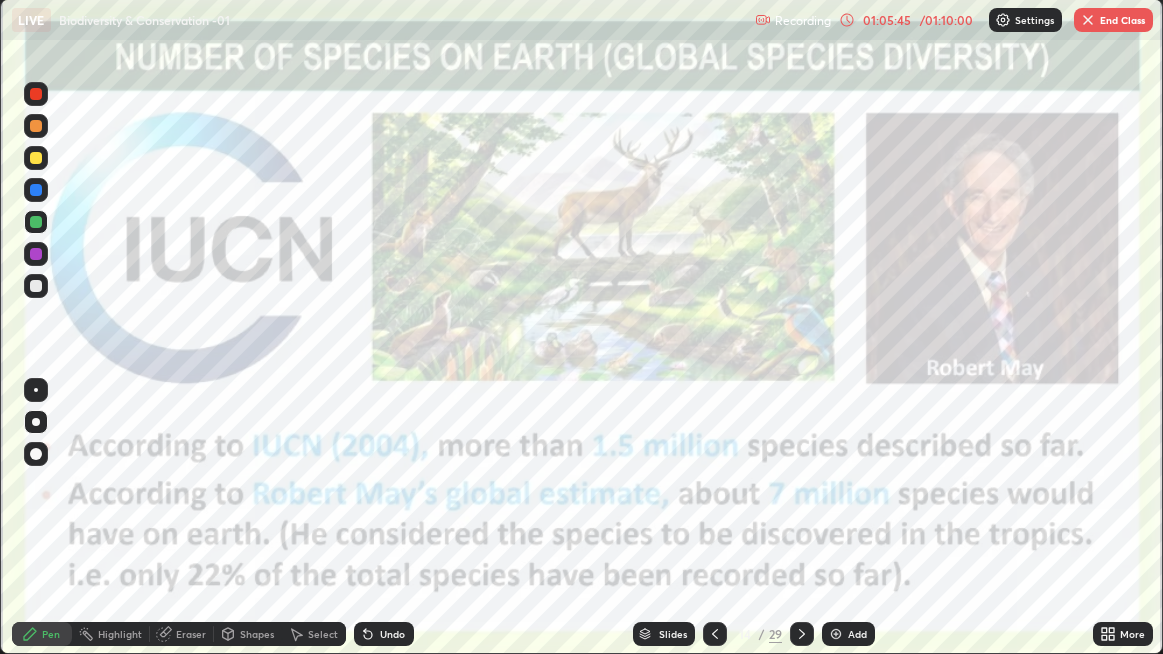 click at bounding box center (36, 254) 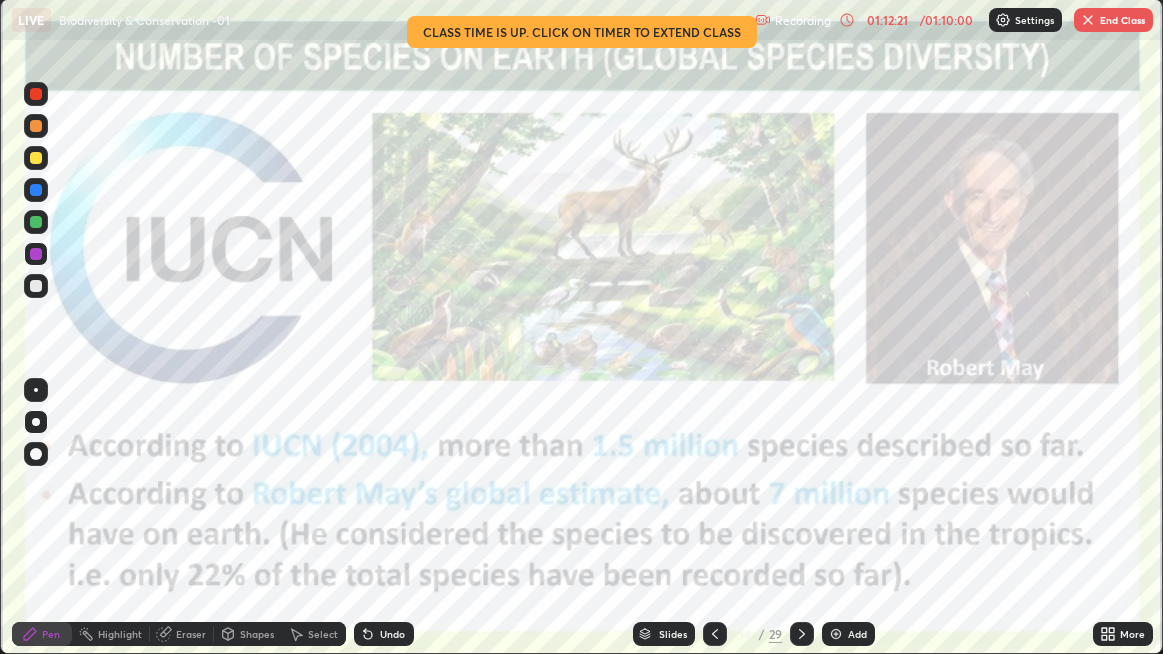 click on "End Class" at bounding box center (1113, 20) 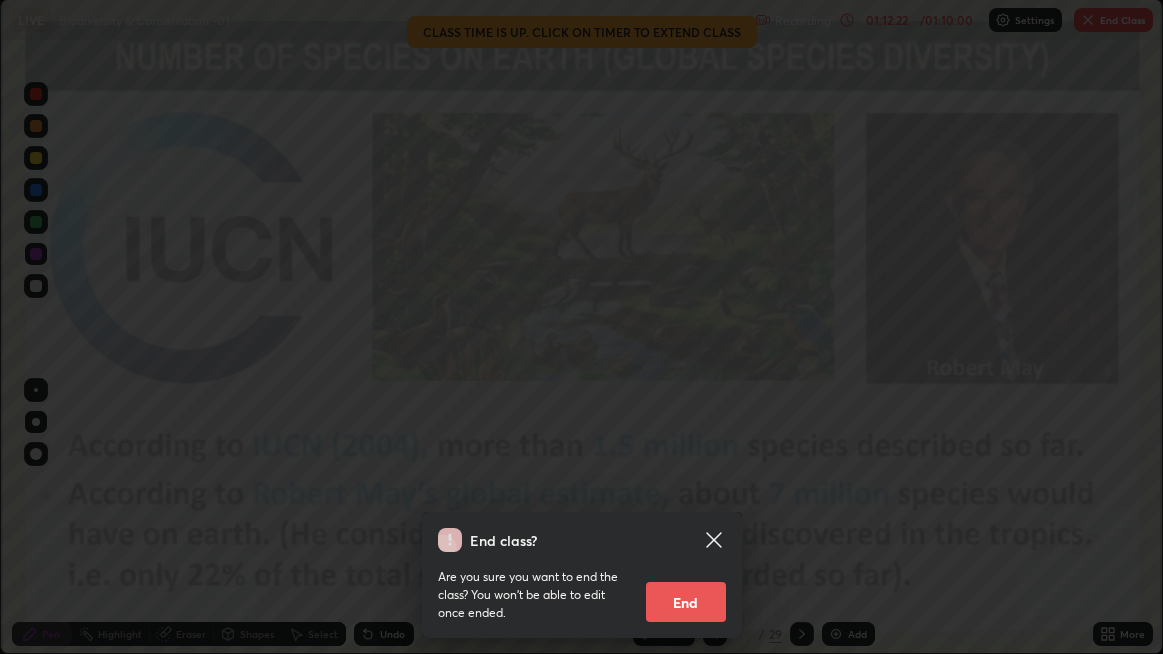 click on "End" at bounding box center [686, 602] 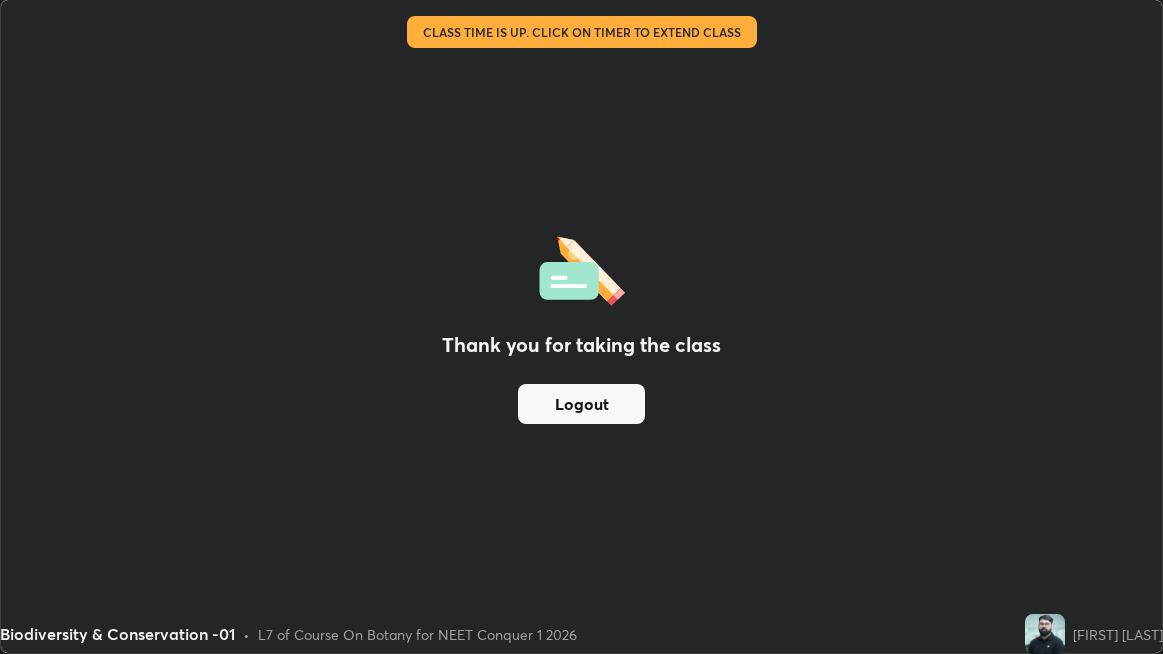 click on "Logout" at bounding box center (581, 404) 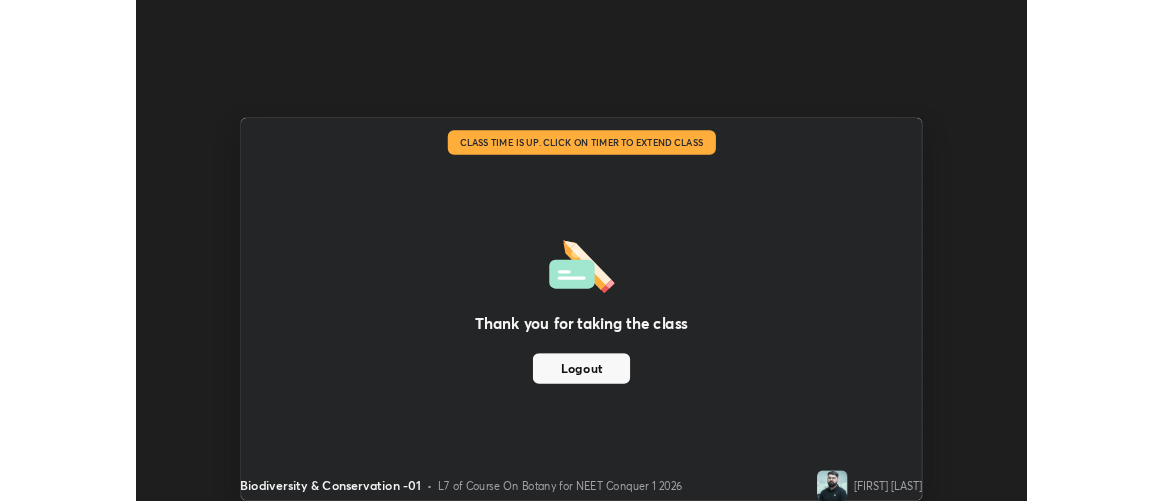 scroll, scrollTop: 500, scrollLeft: 1163, axis: both 